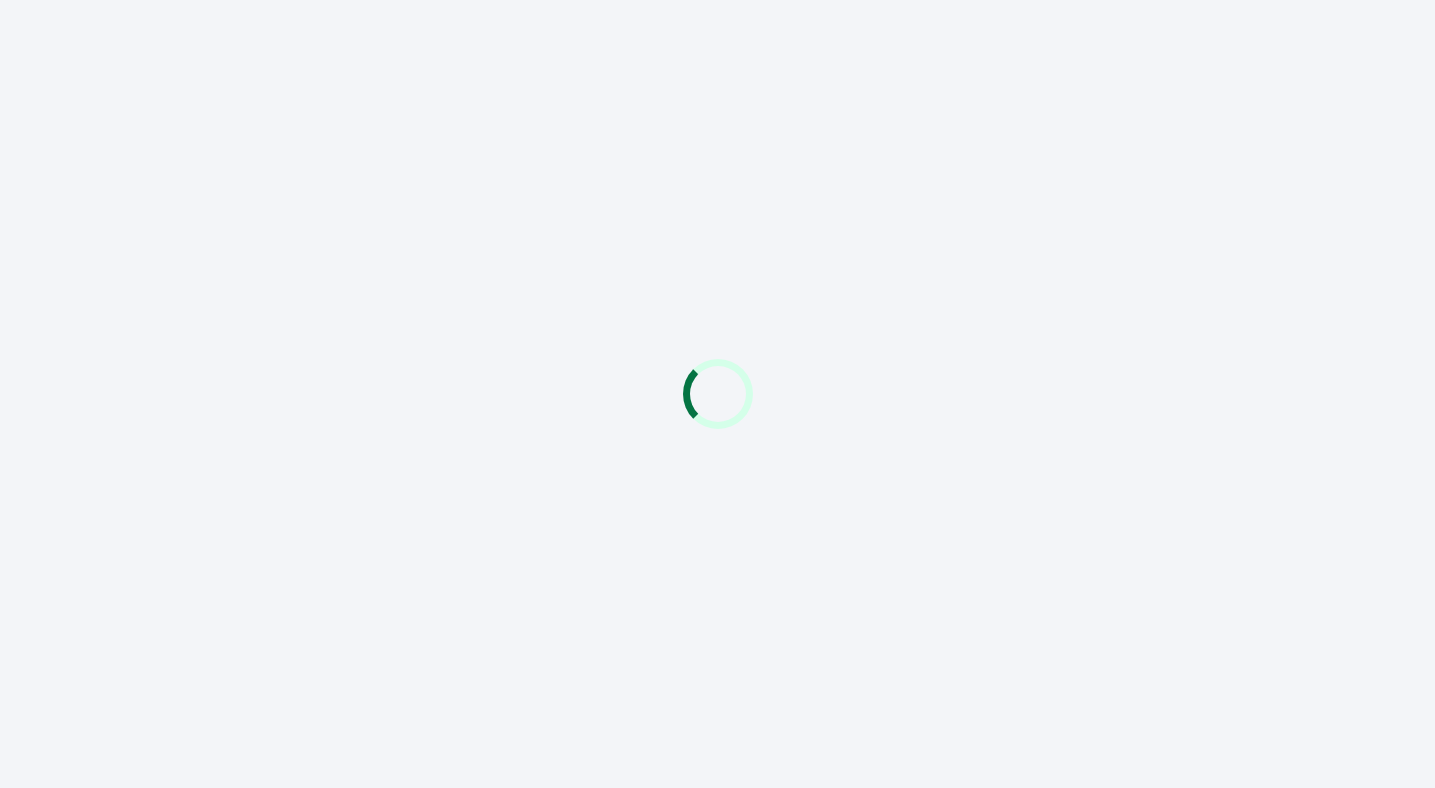 scroll, scrollTop: 0, scrollLeft: 0, axis: both 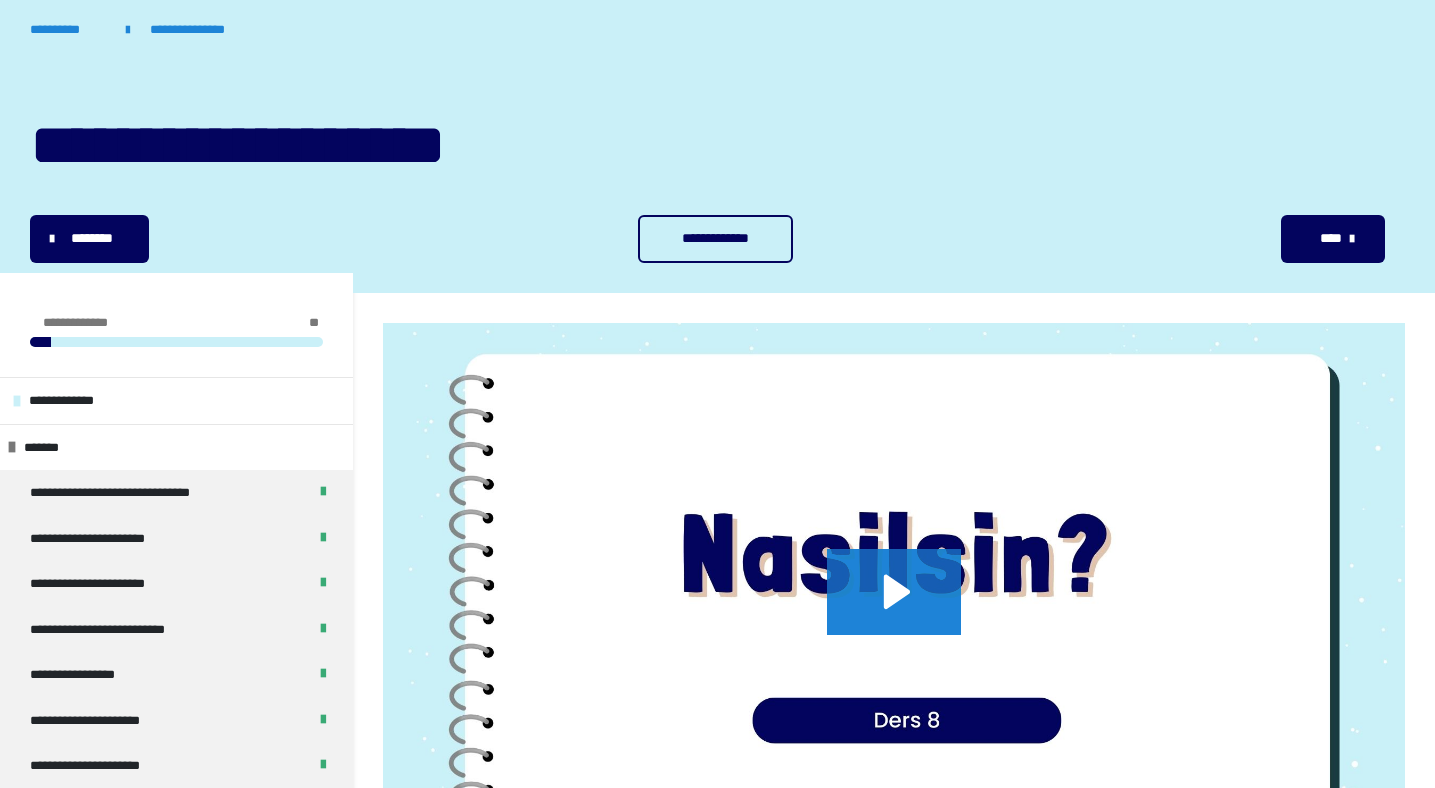 click on "**********" at bounding box center (715, 238) 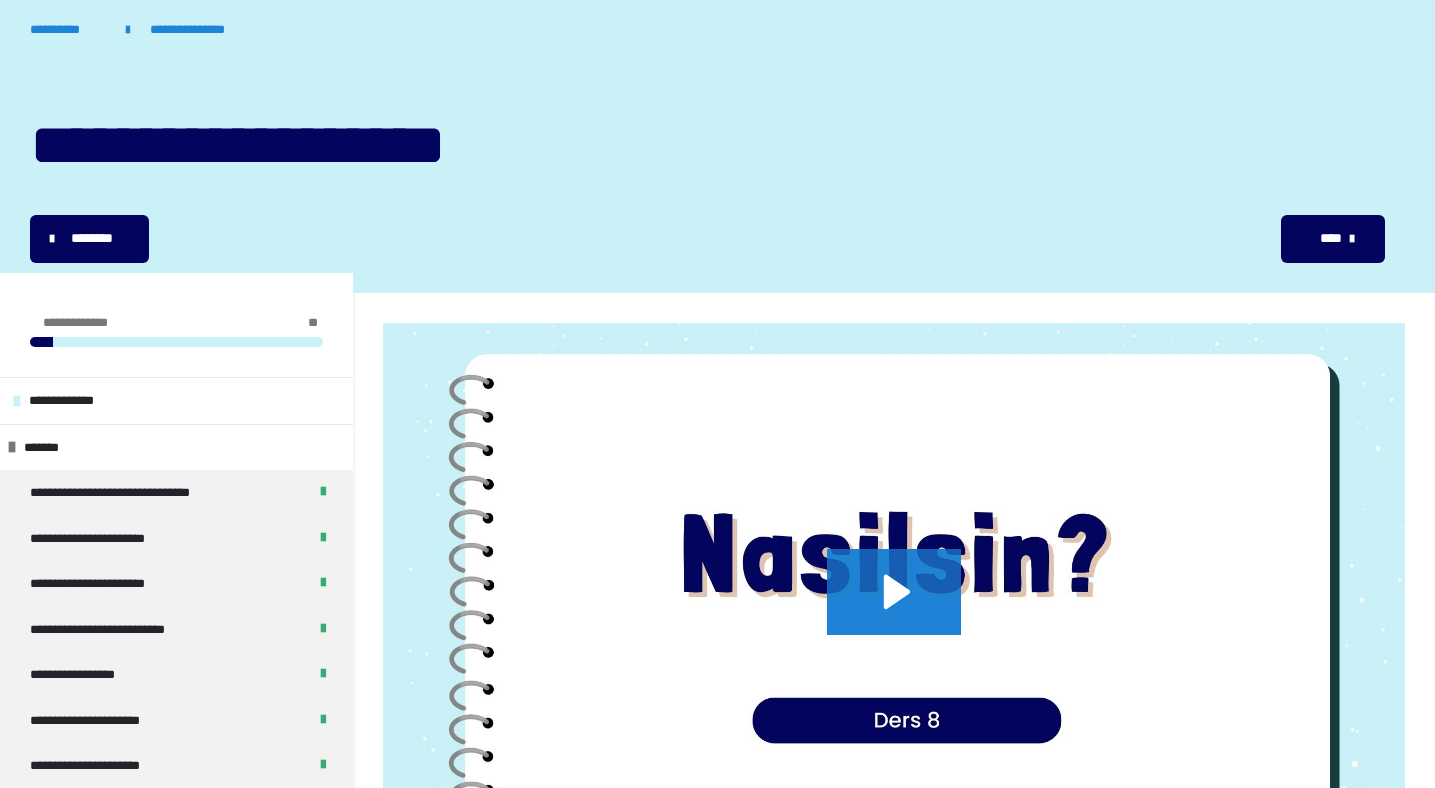 click on "**********" at bounding box center [717, 1328] 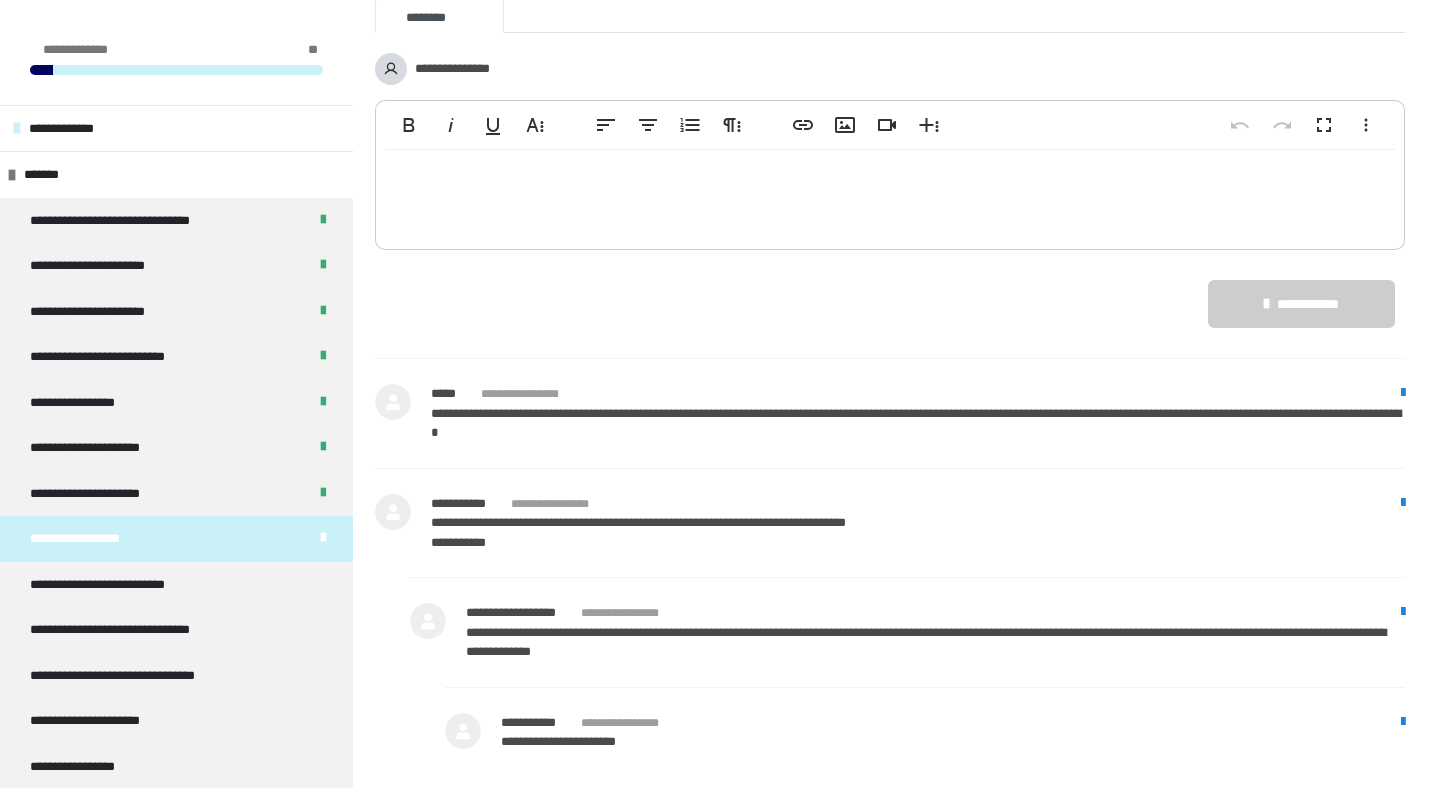 scroll, scrollTop: 1578, scrollLeft: 0, axis: vertical 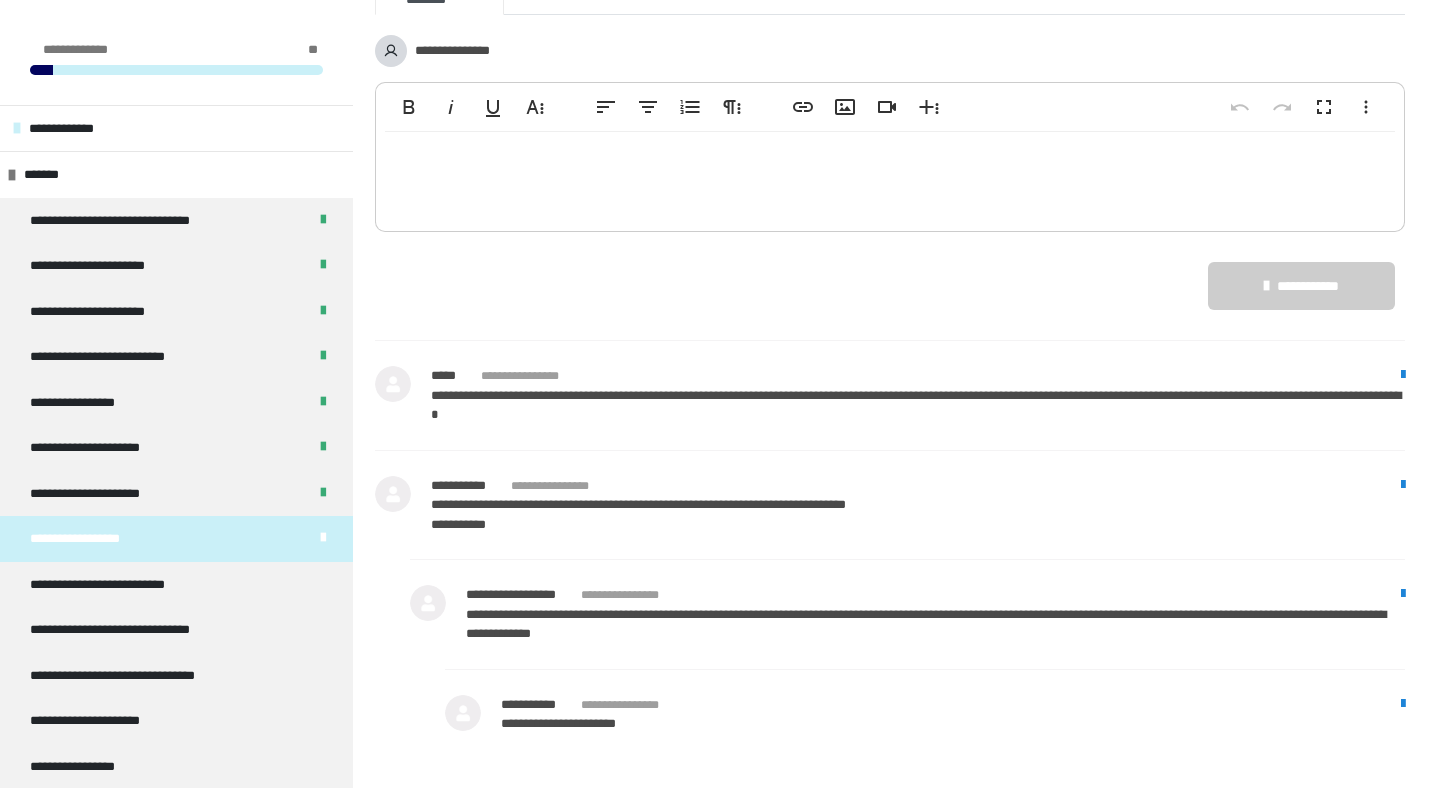 click on "**********" at bounding box center [717, -248] 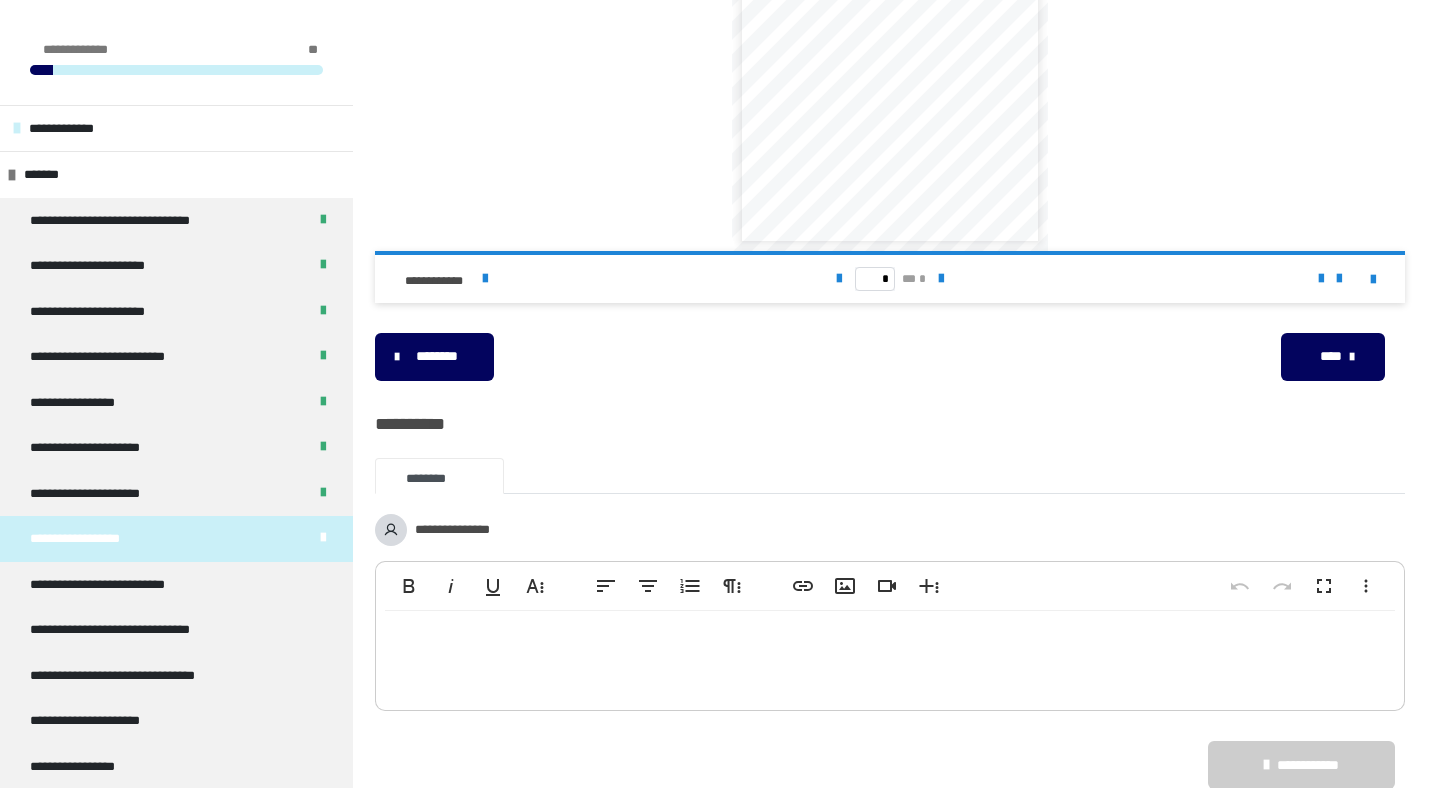 scroll, scrollTop: 1098, scrollLeft: 0, axis: vertical 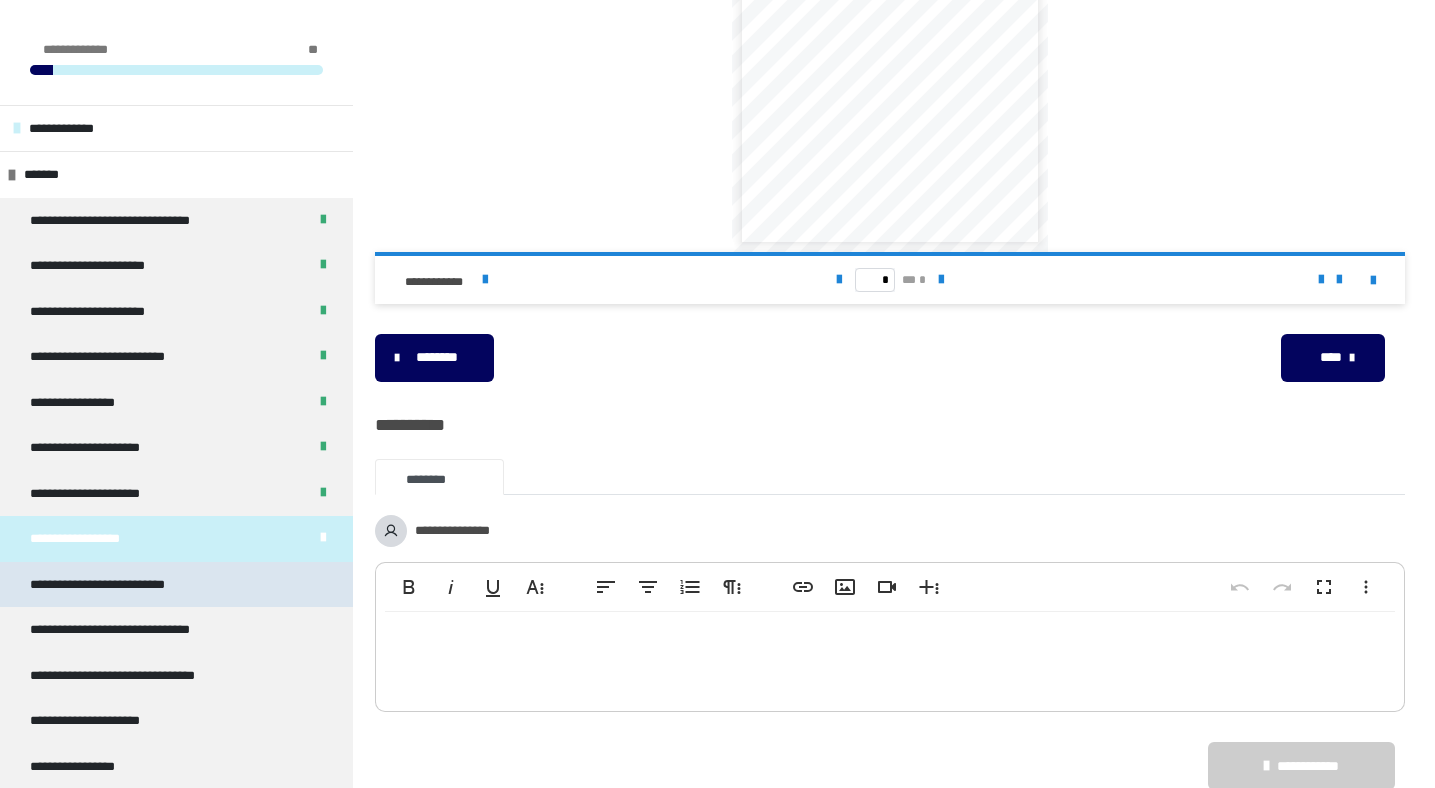 click on "**********" at bounding box center (122, 585) 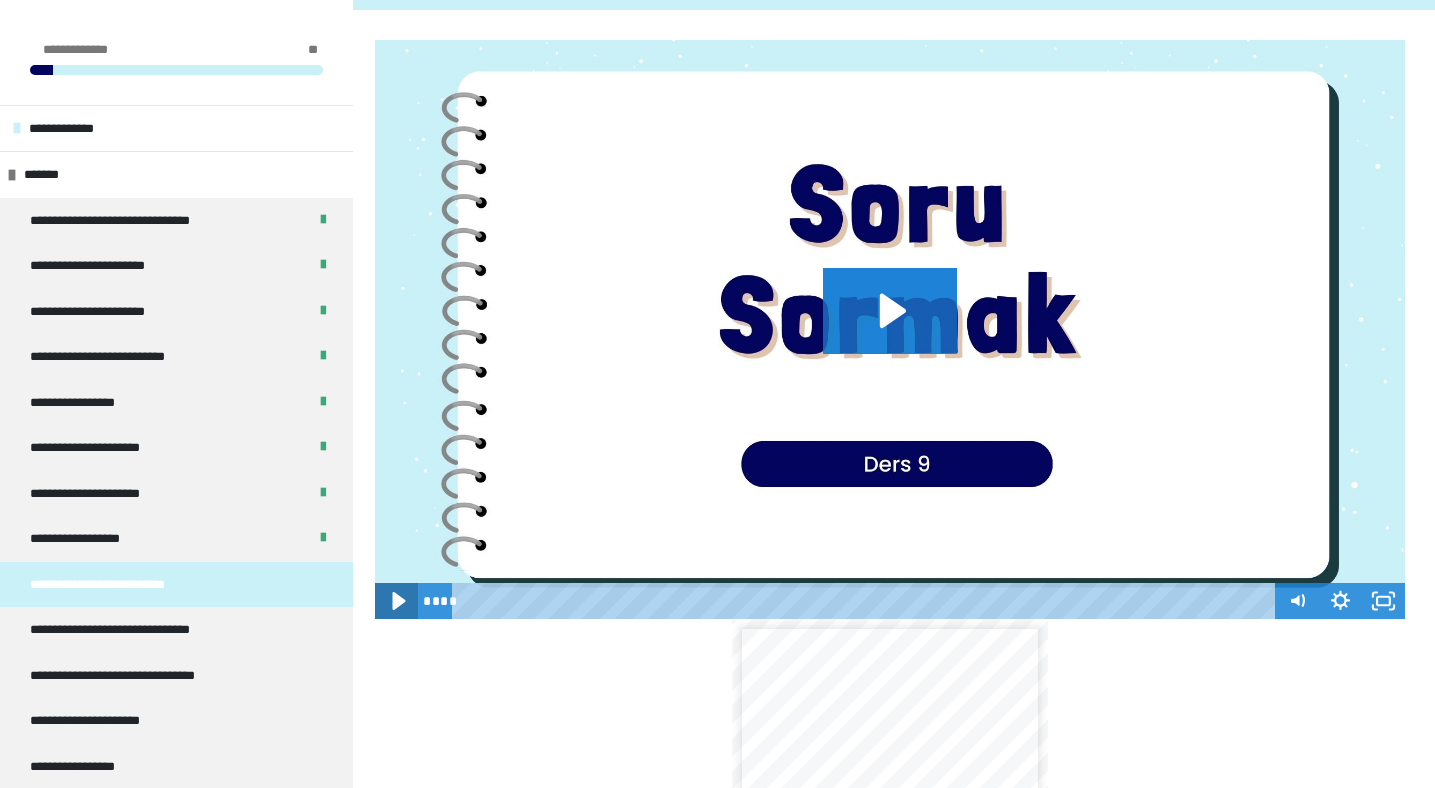 click 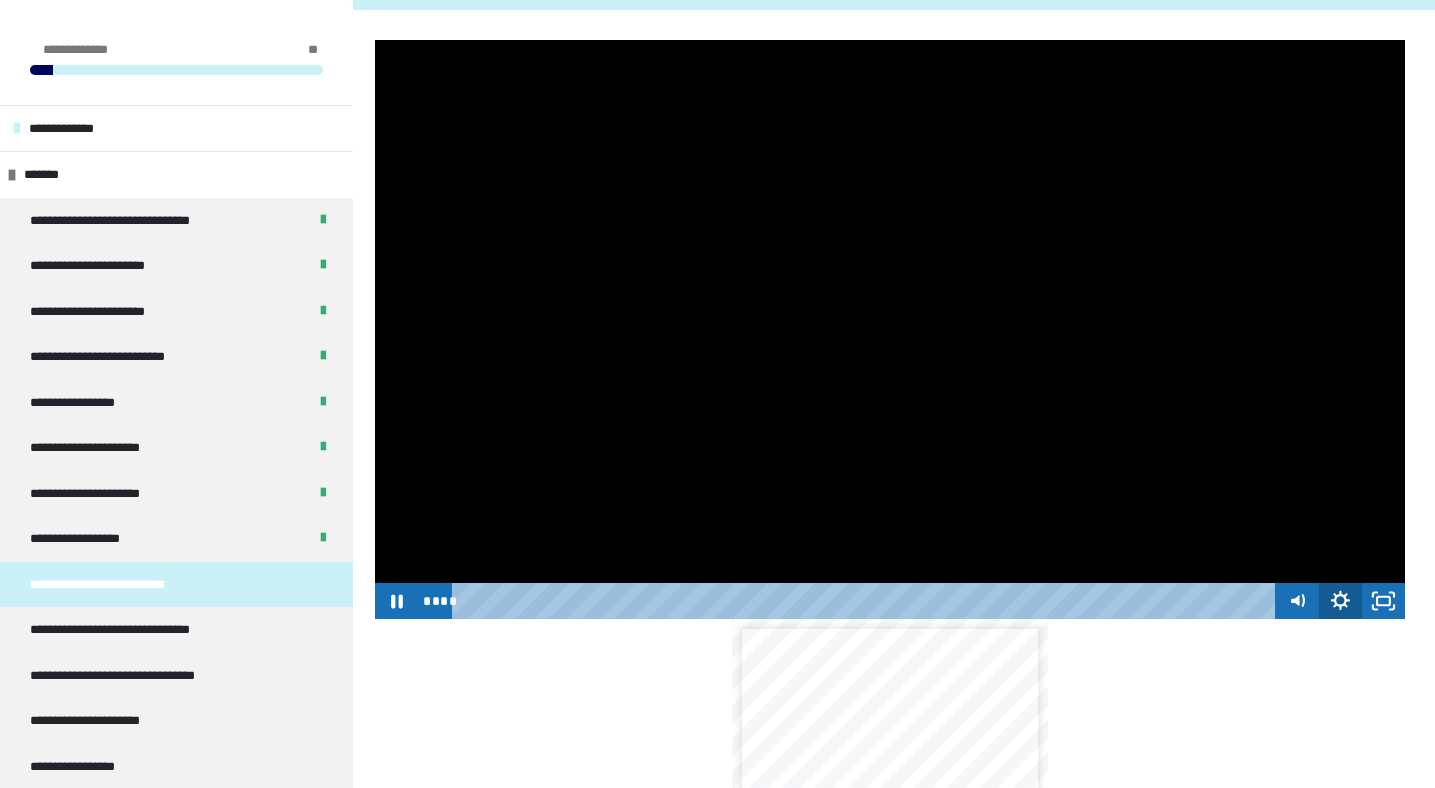 click 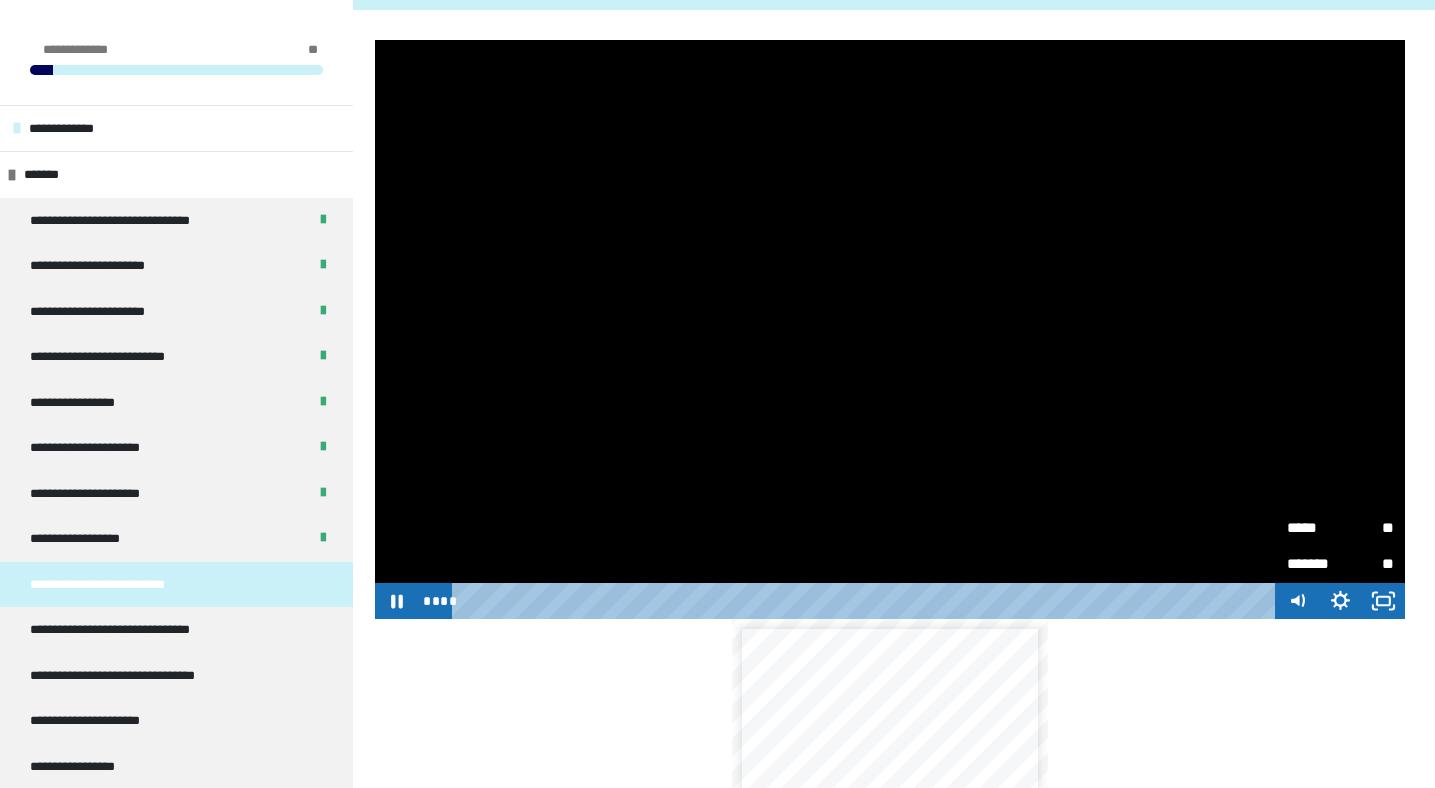 click on "**" at bounding box center (1368, 528) 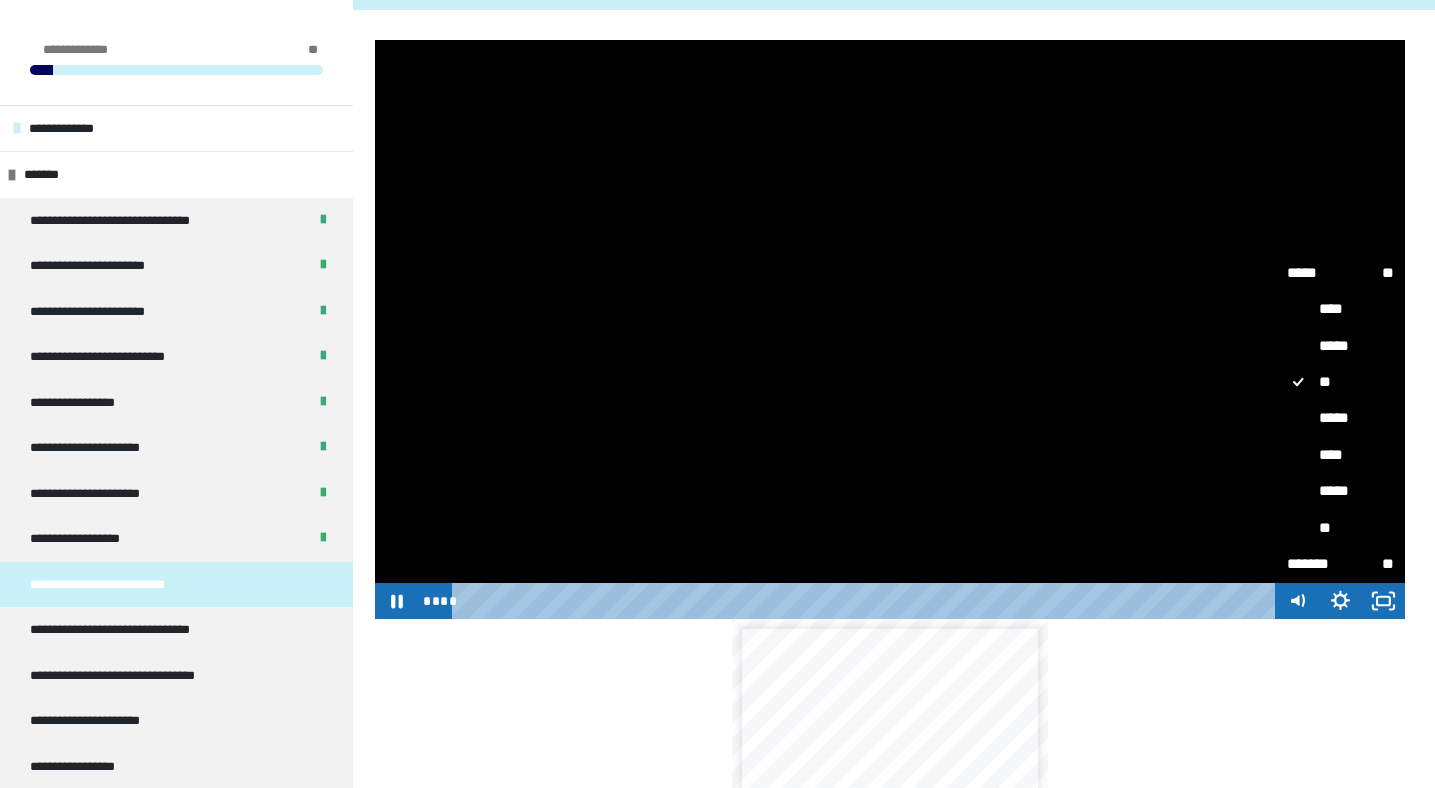click on "****" at bounding box center (1340, 456) 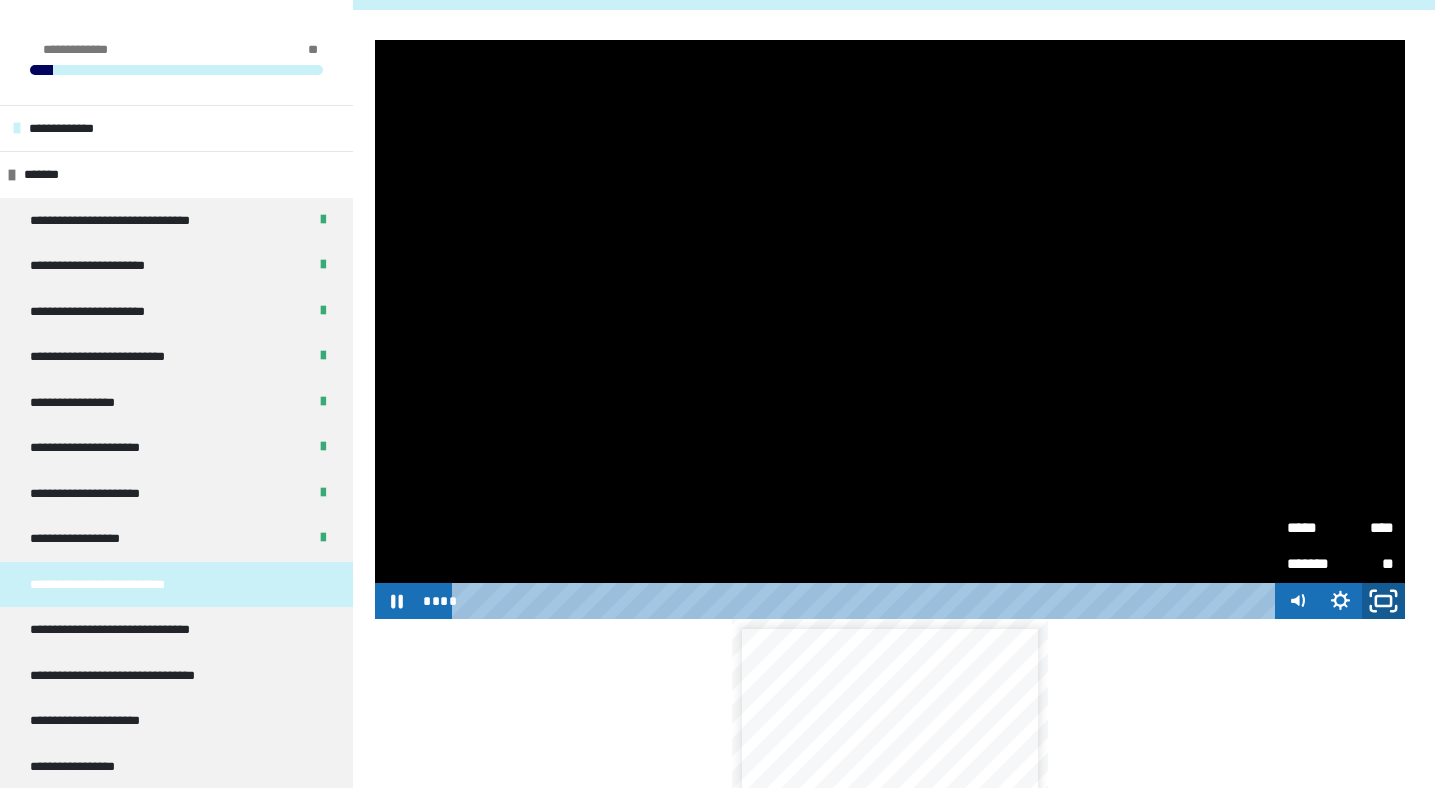 click 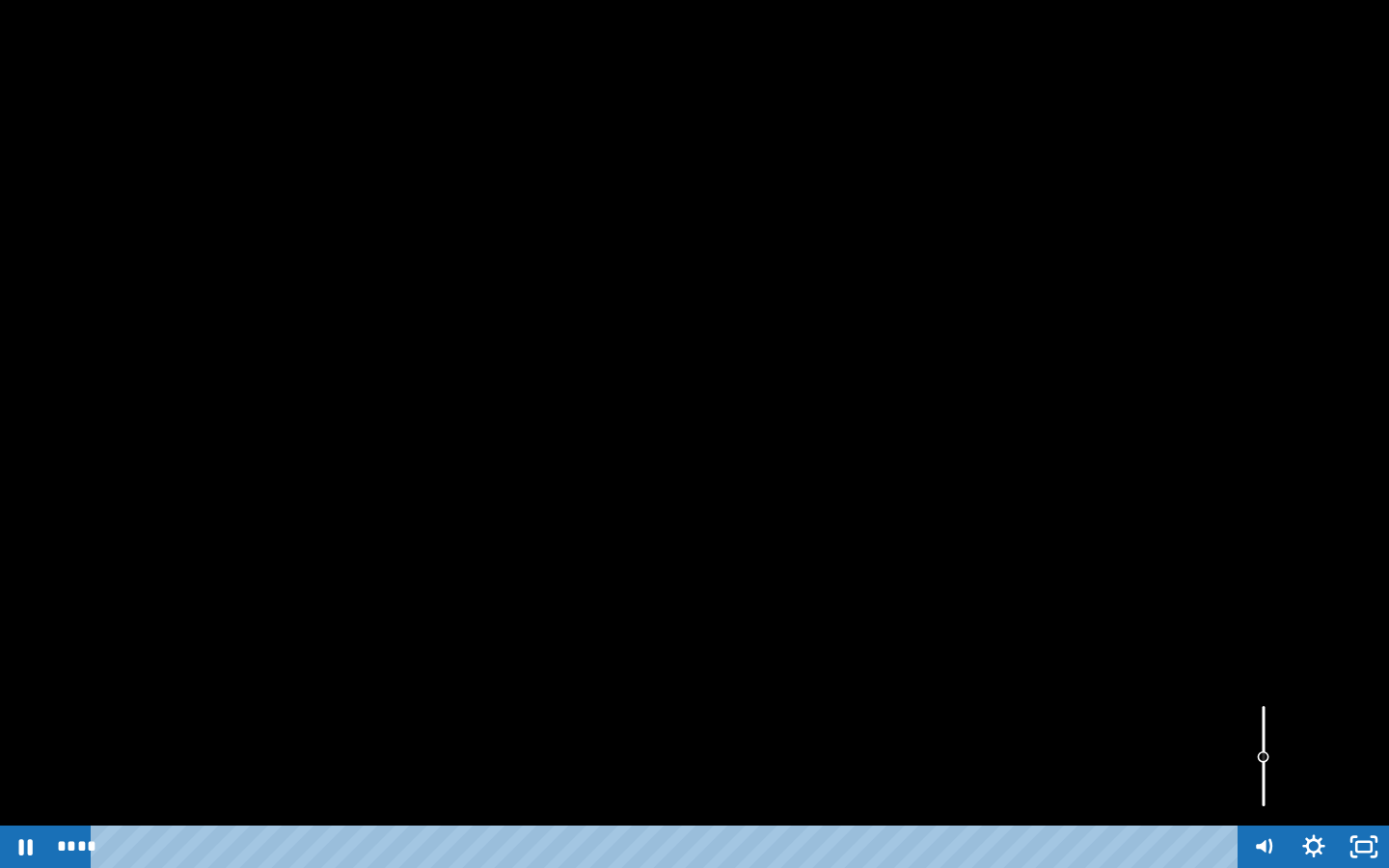 click at bounding box center (1264, 756) 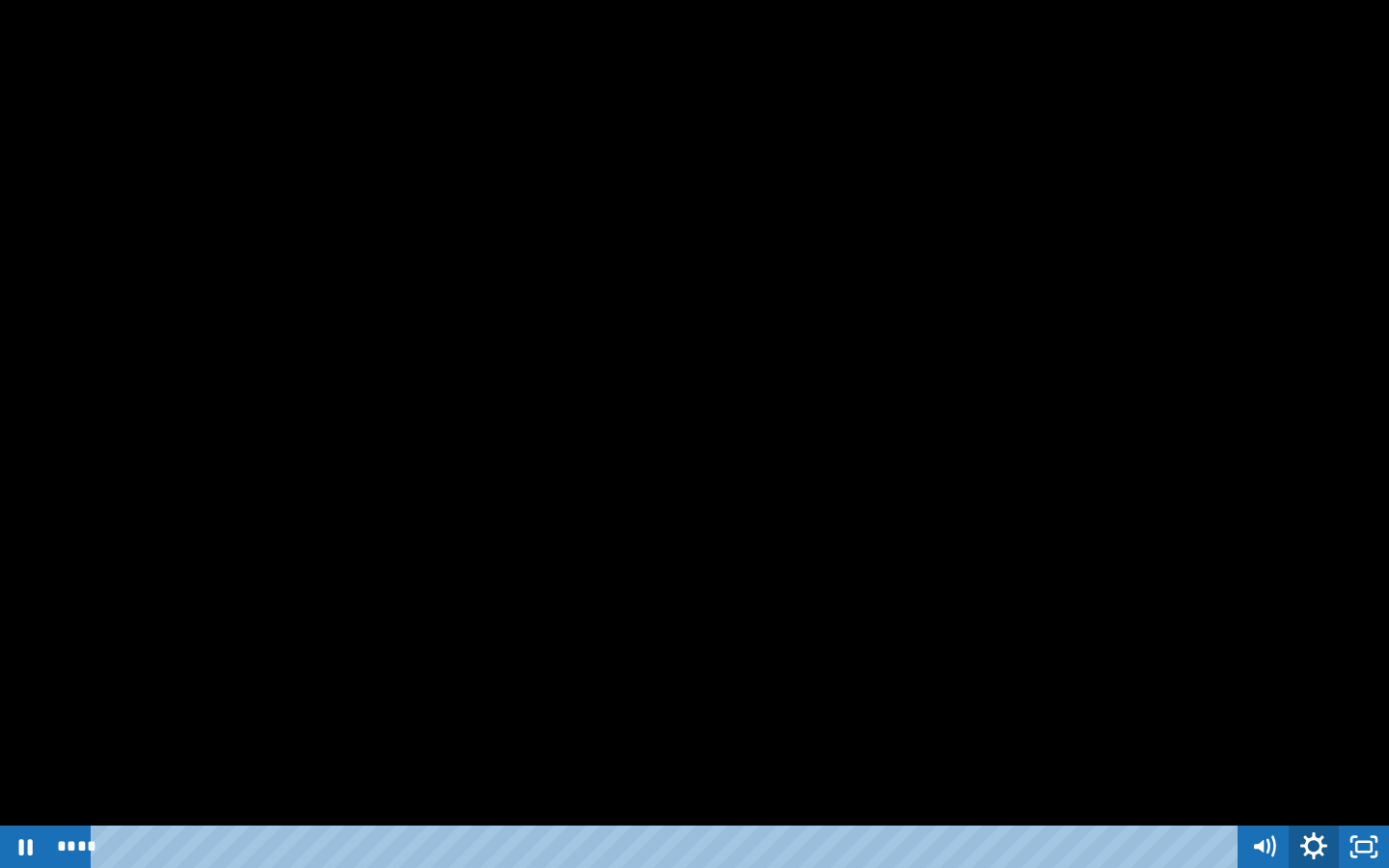click 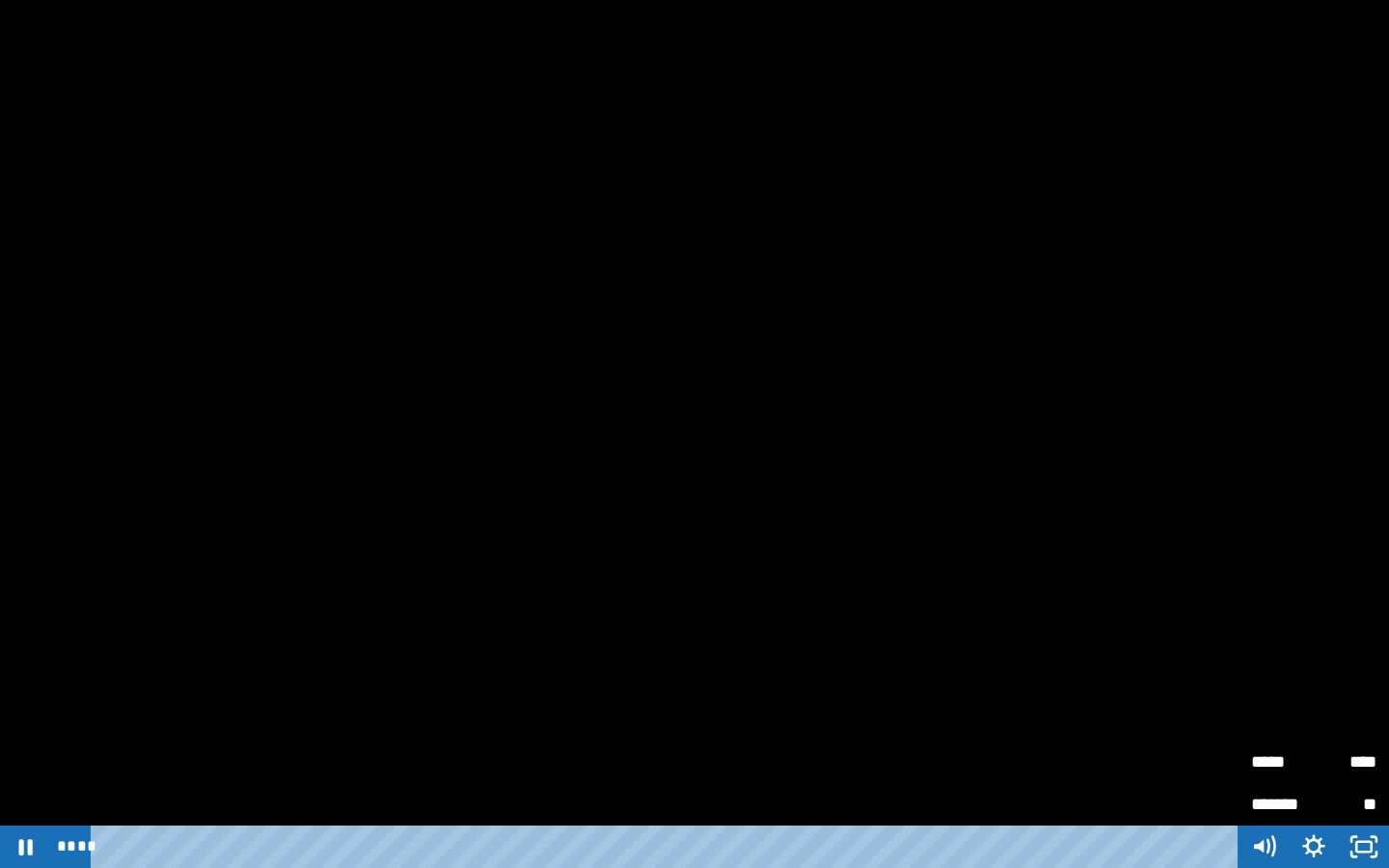 click on "****" at bounding box center (1345, 753) 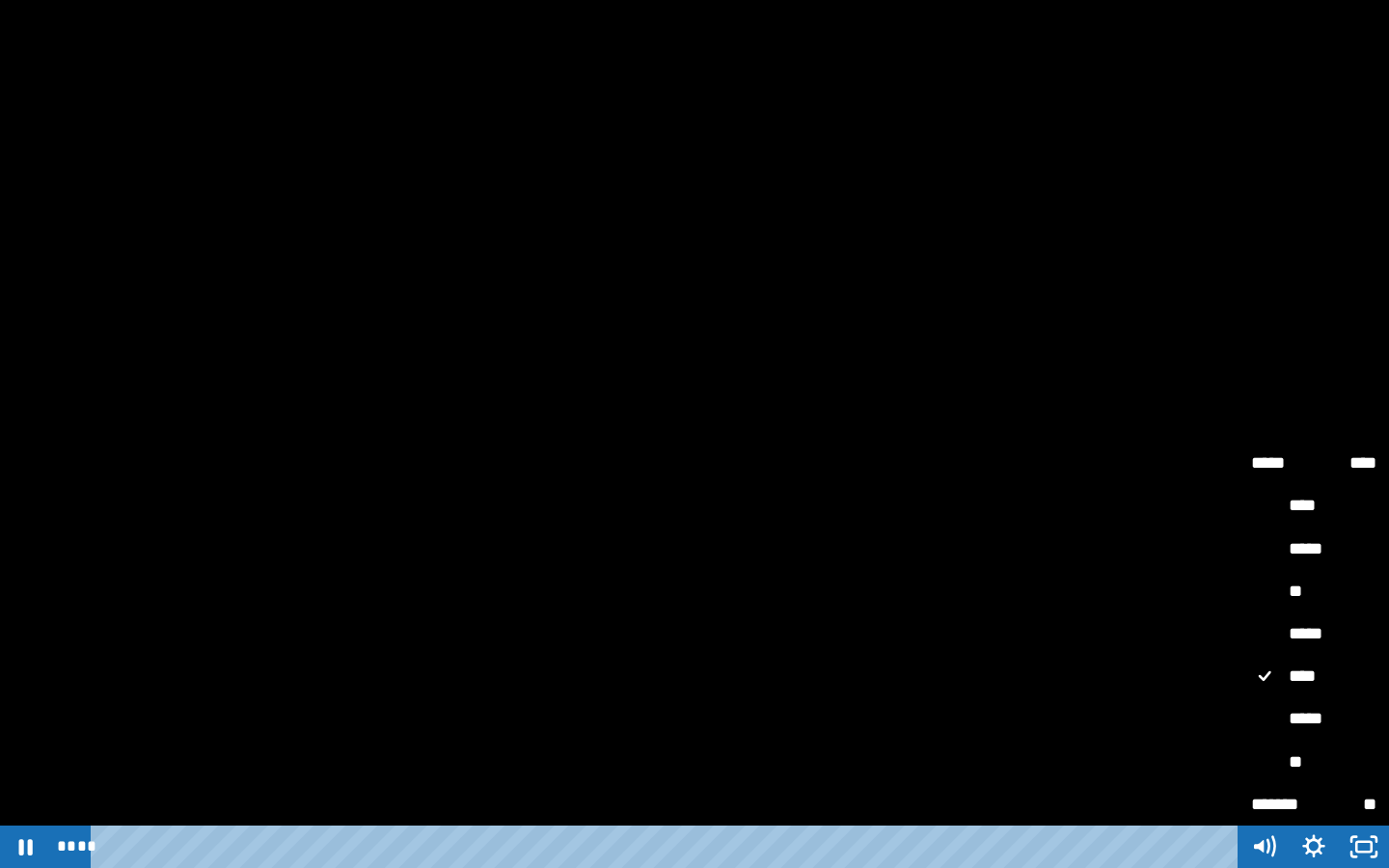 click on "*****" at bounding box center [1314, 719] 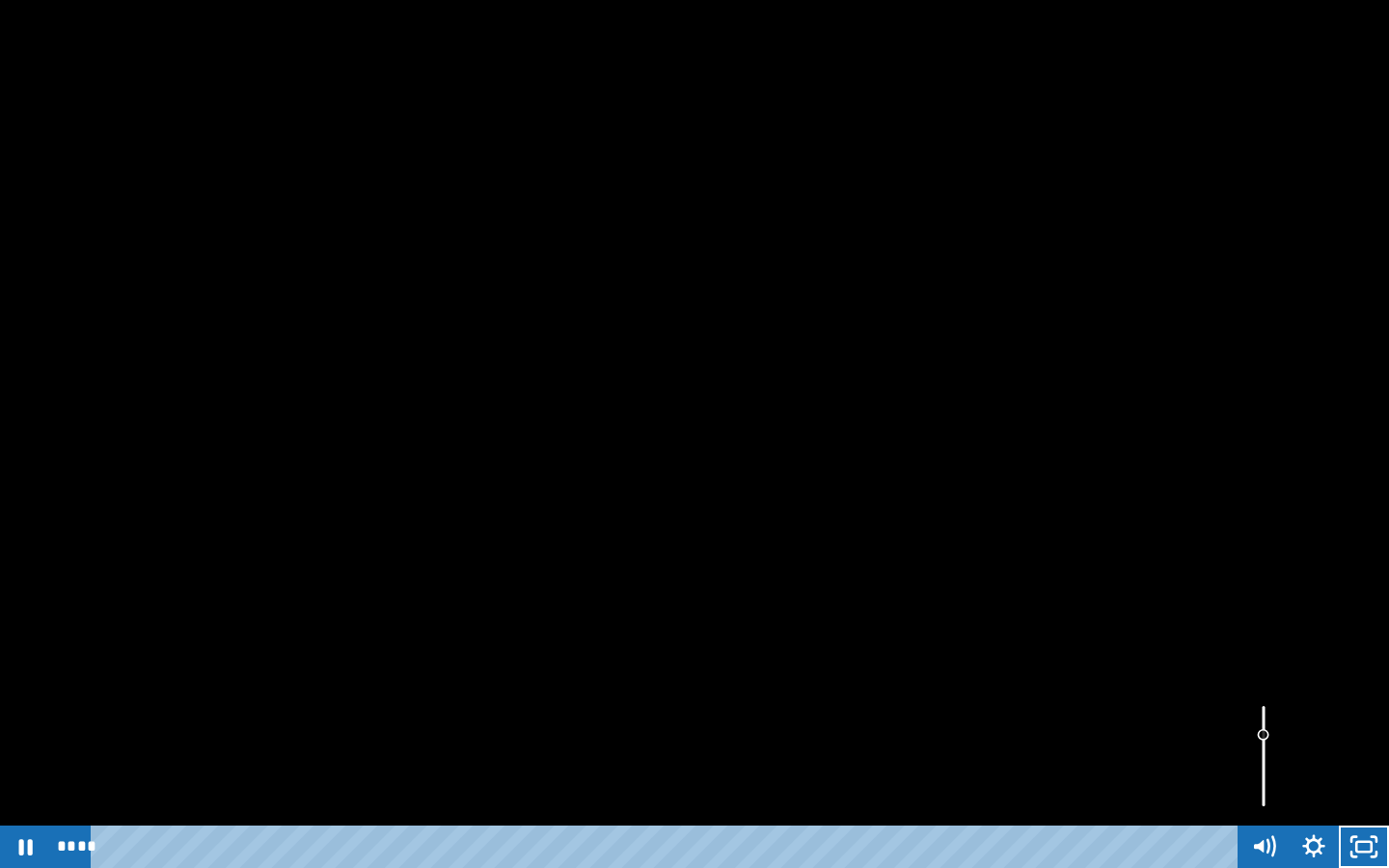 click at bounding box center [1264, 756] 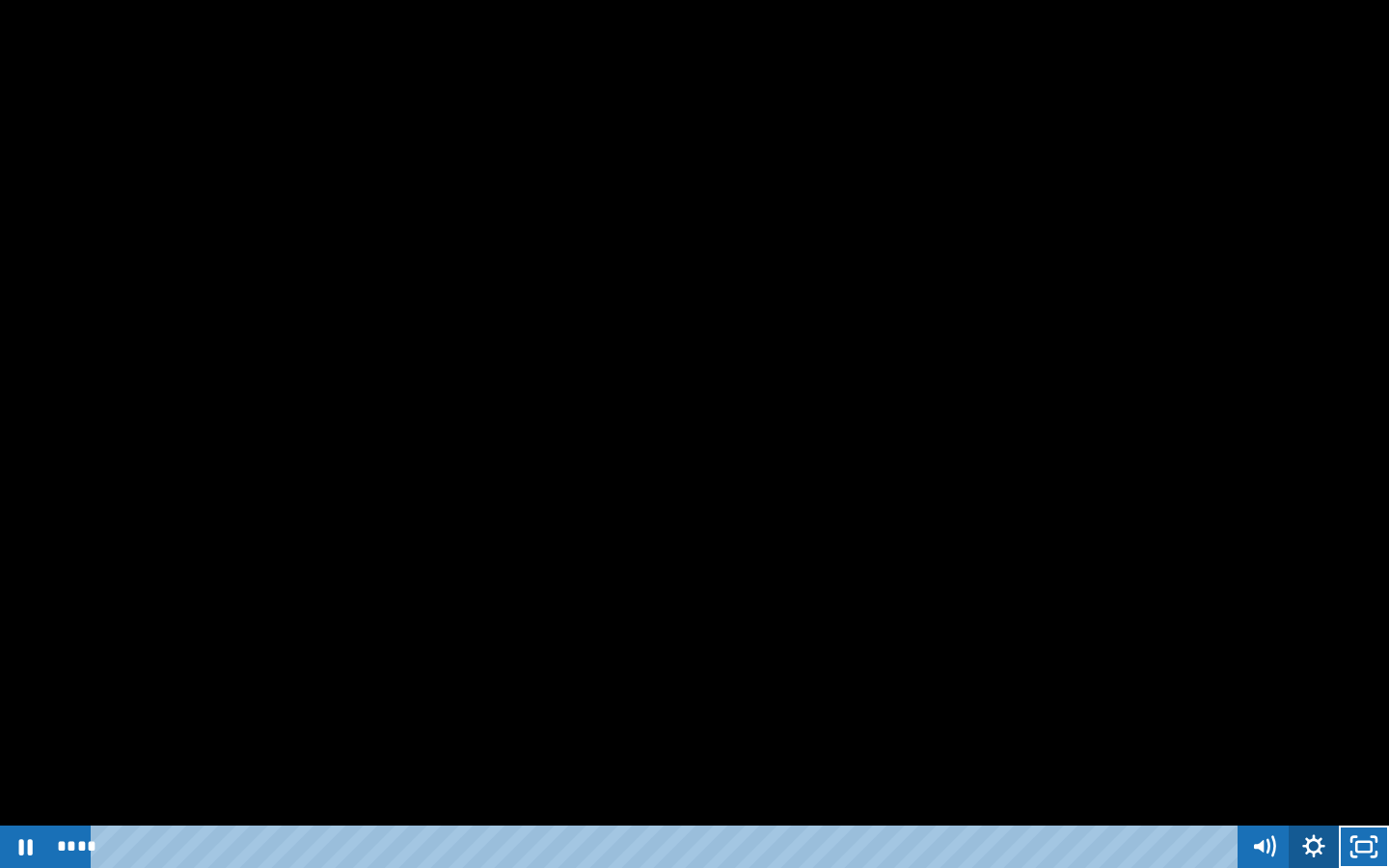 click 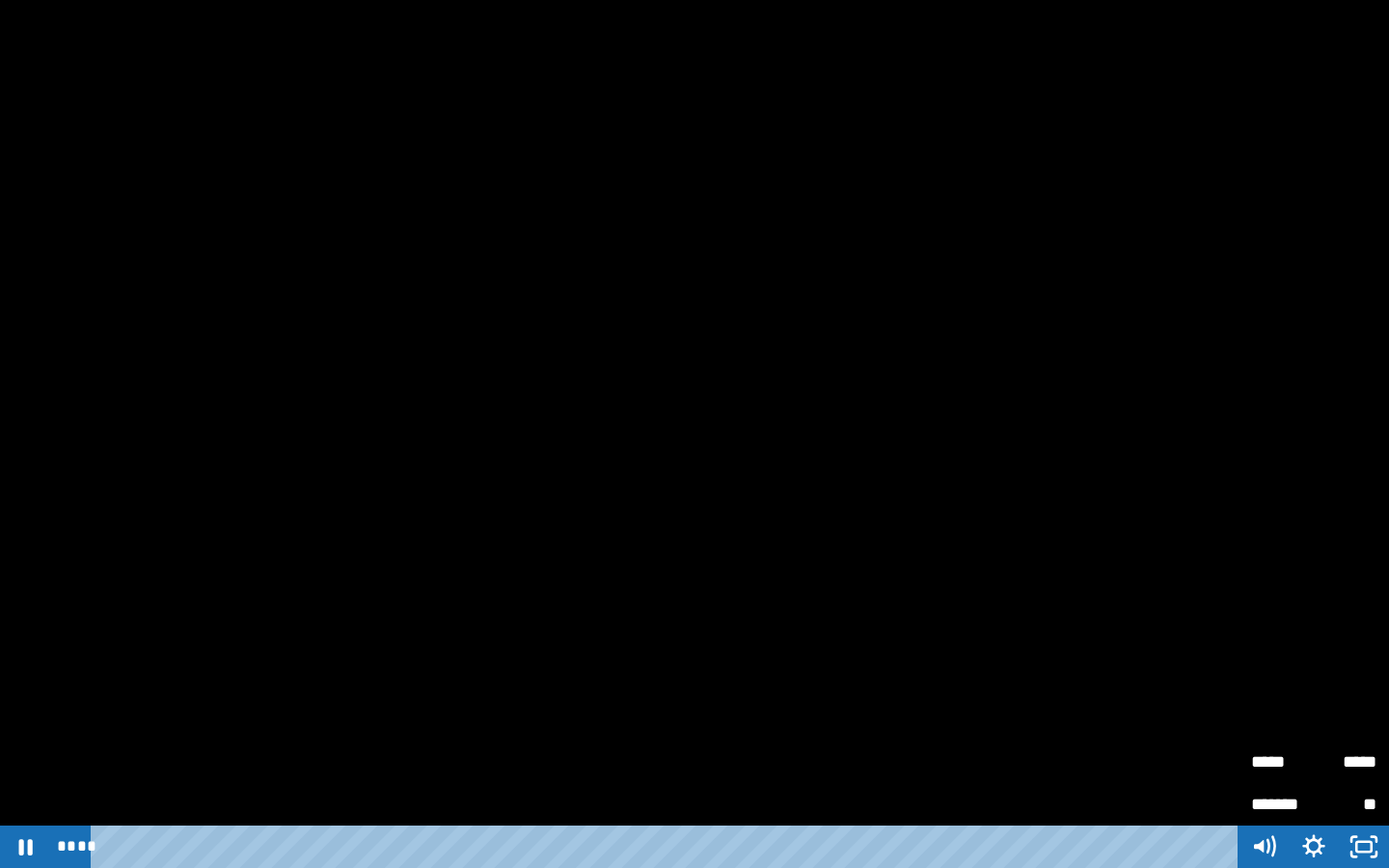 click on "*****" at bounding box center [1282, 753] 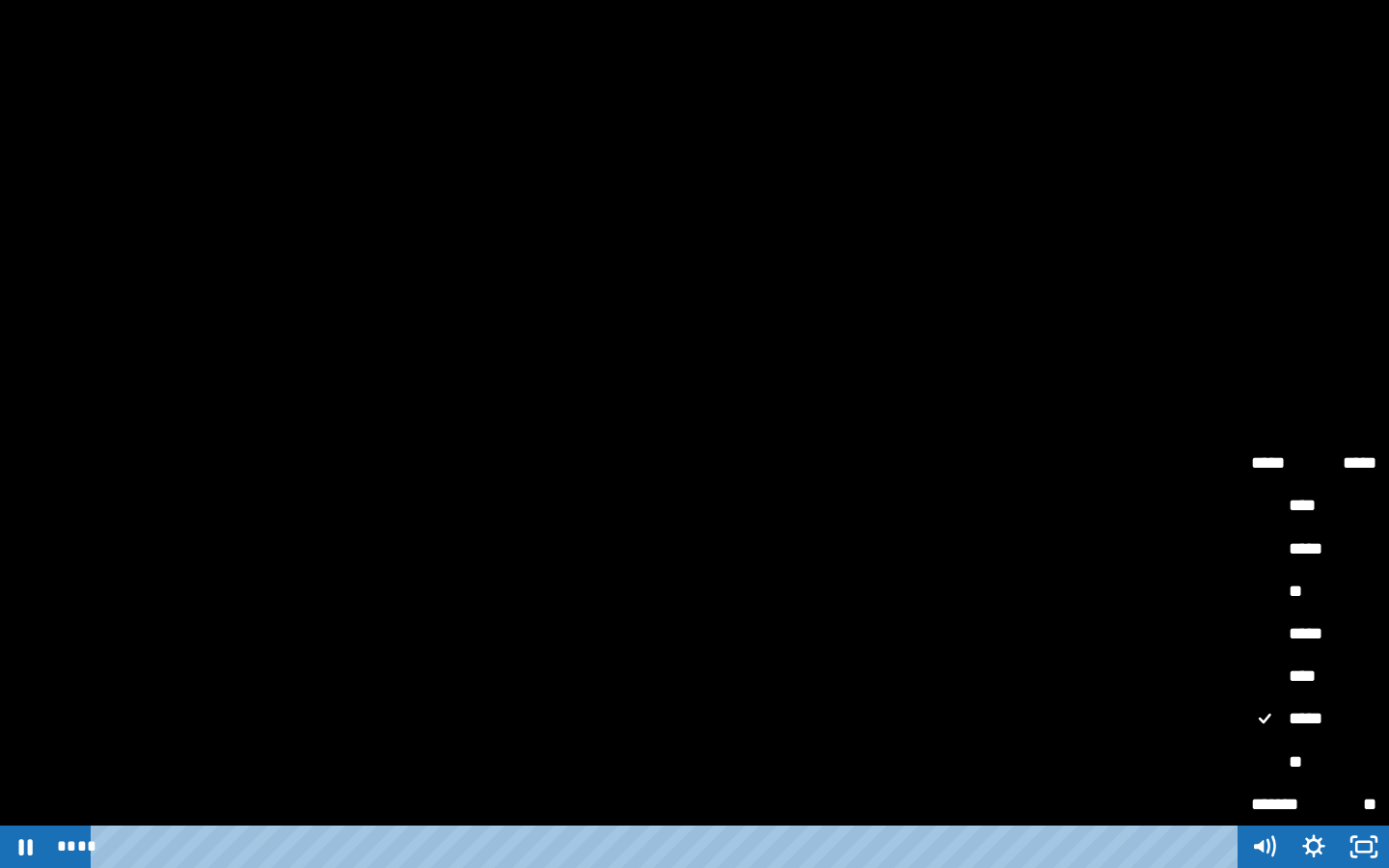 click on "****" at bounding box center (1314, 677) 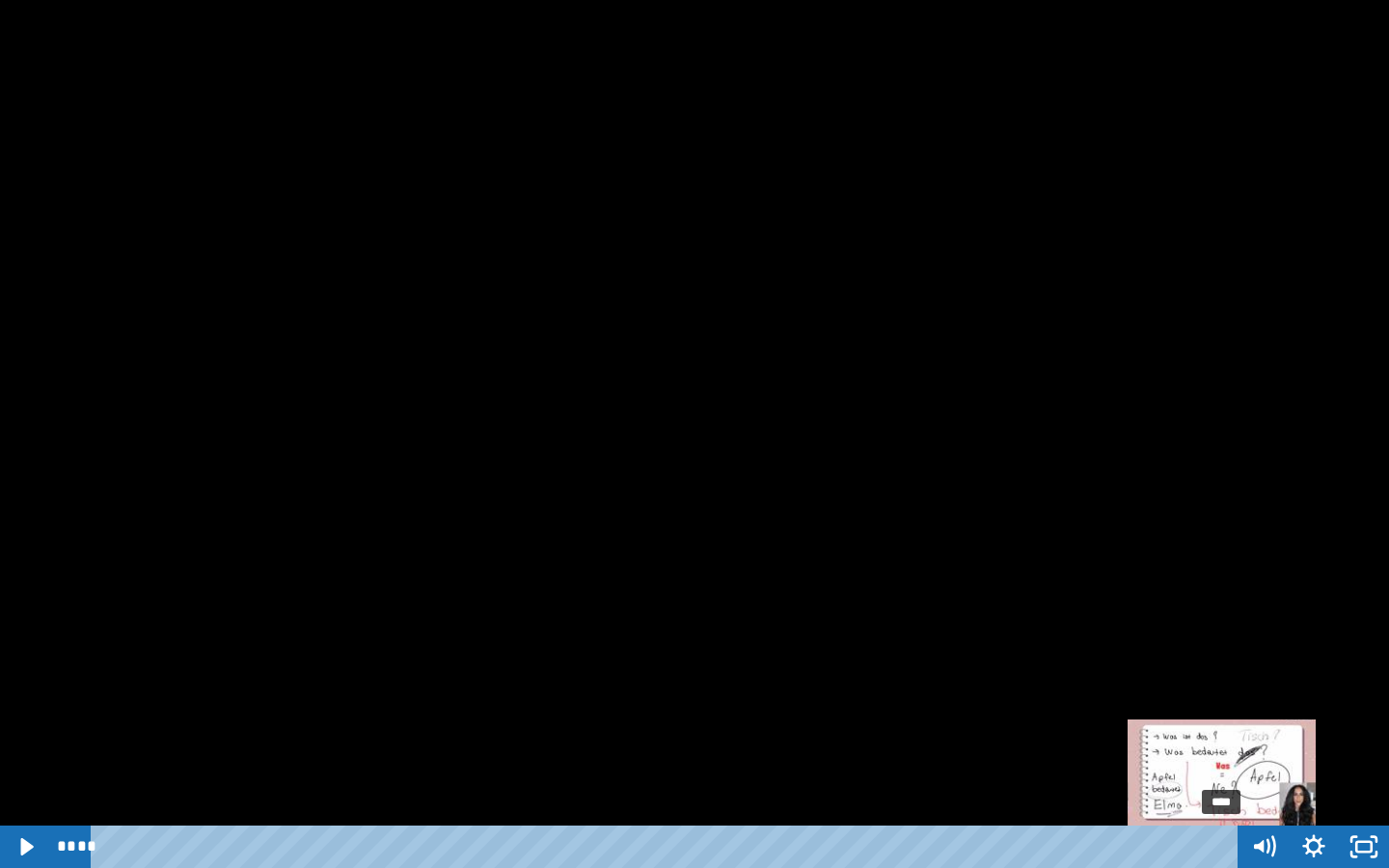 click at bounding box center (1224, 847) 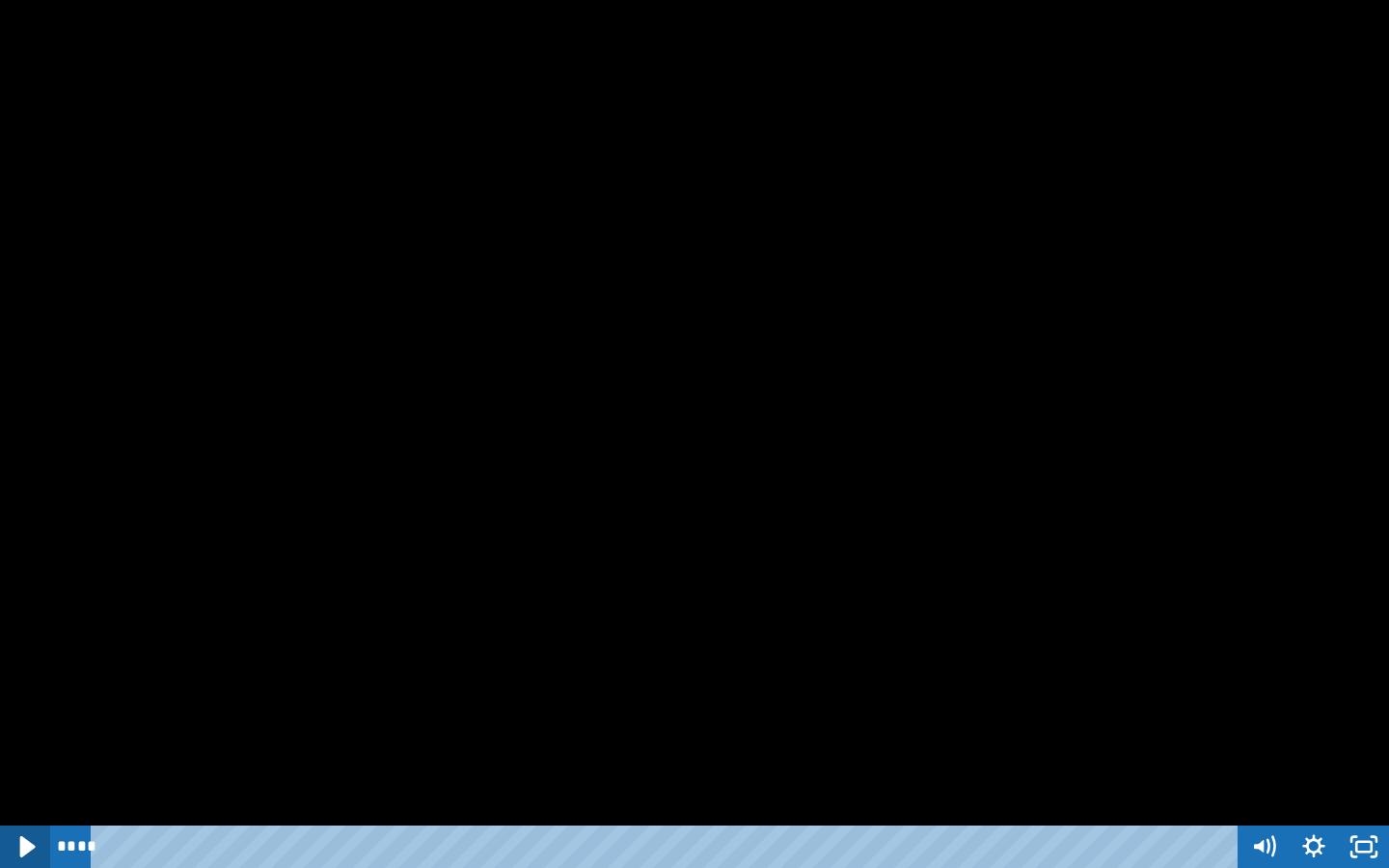 click 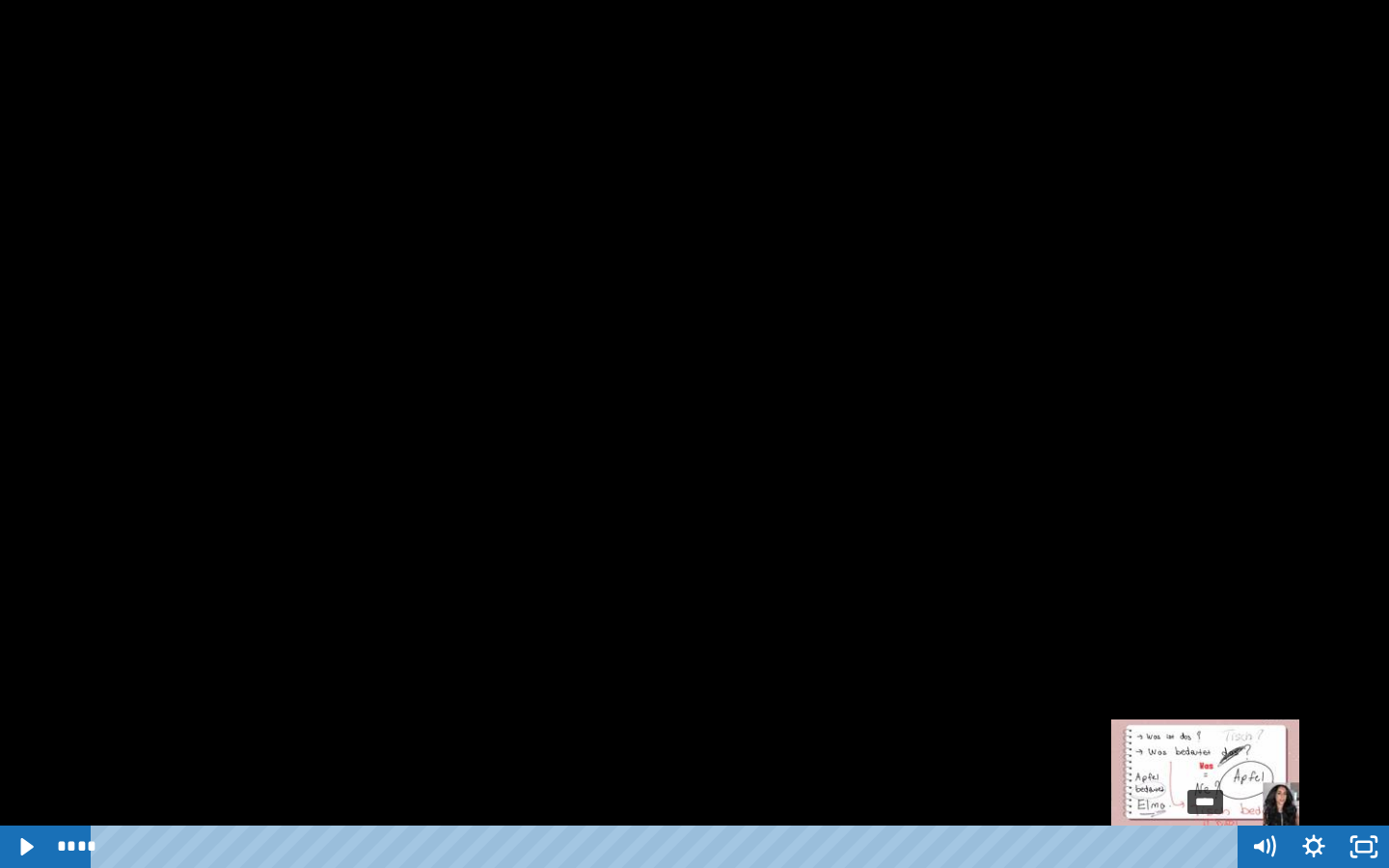 click on "****" at bounding box center [667, 847] 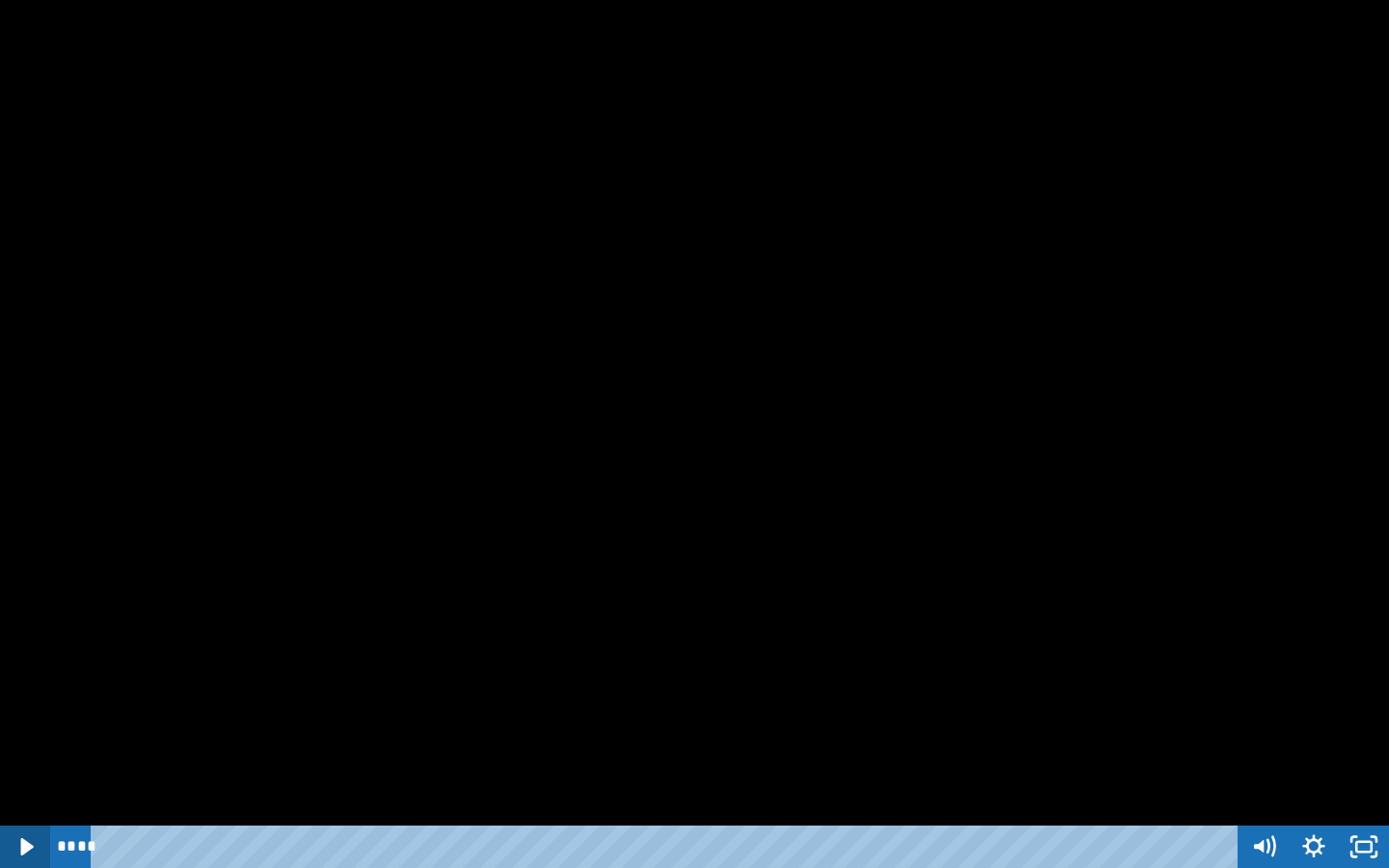 click 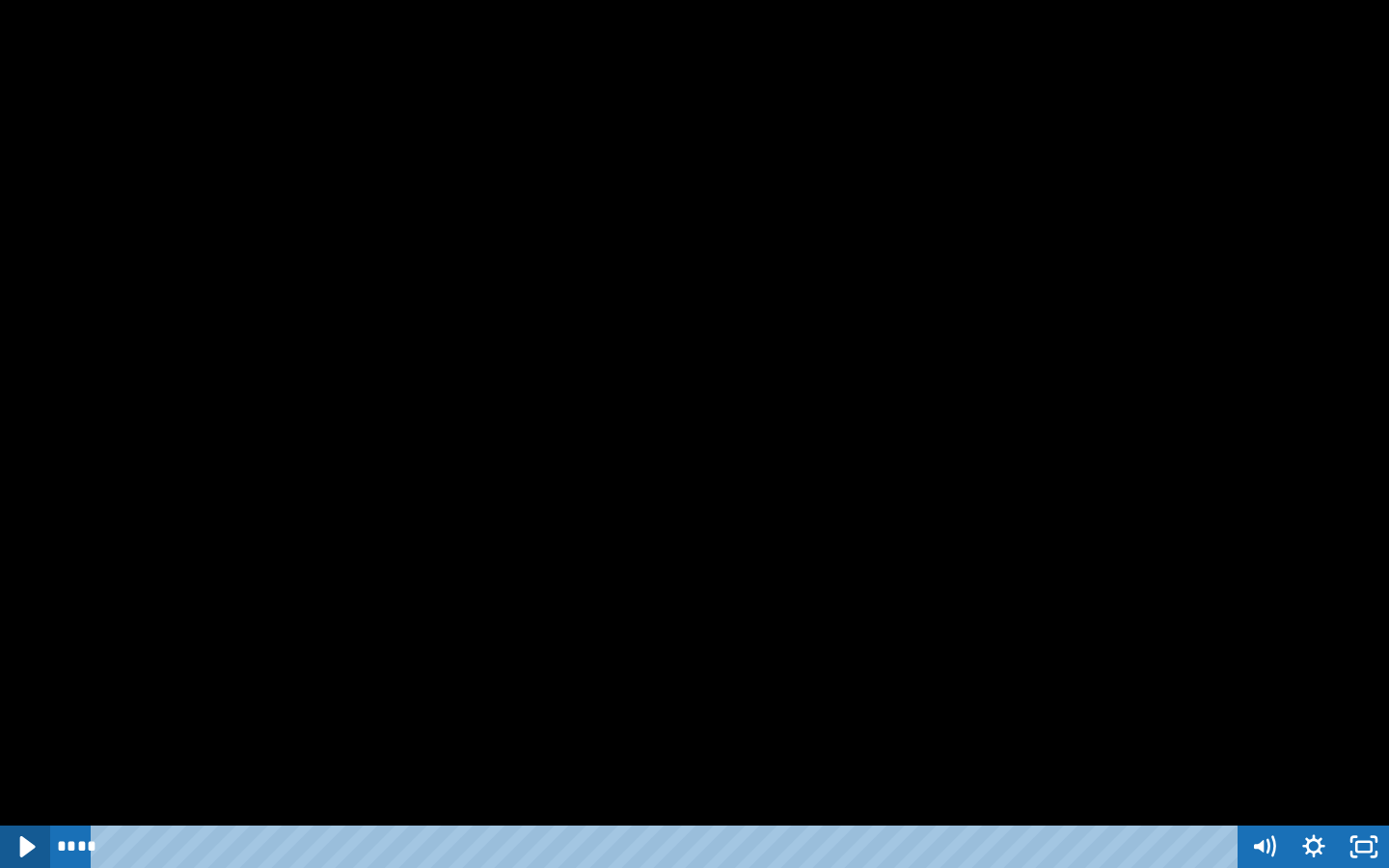 click 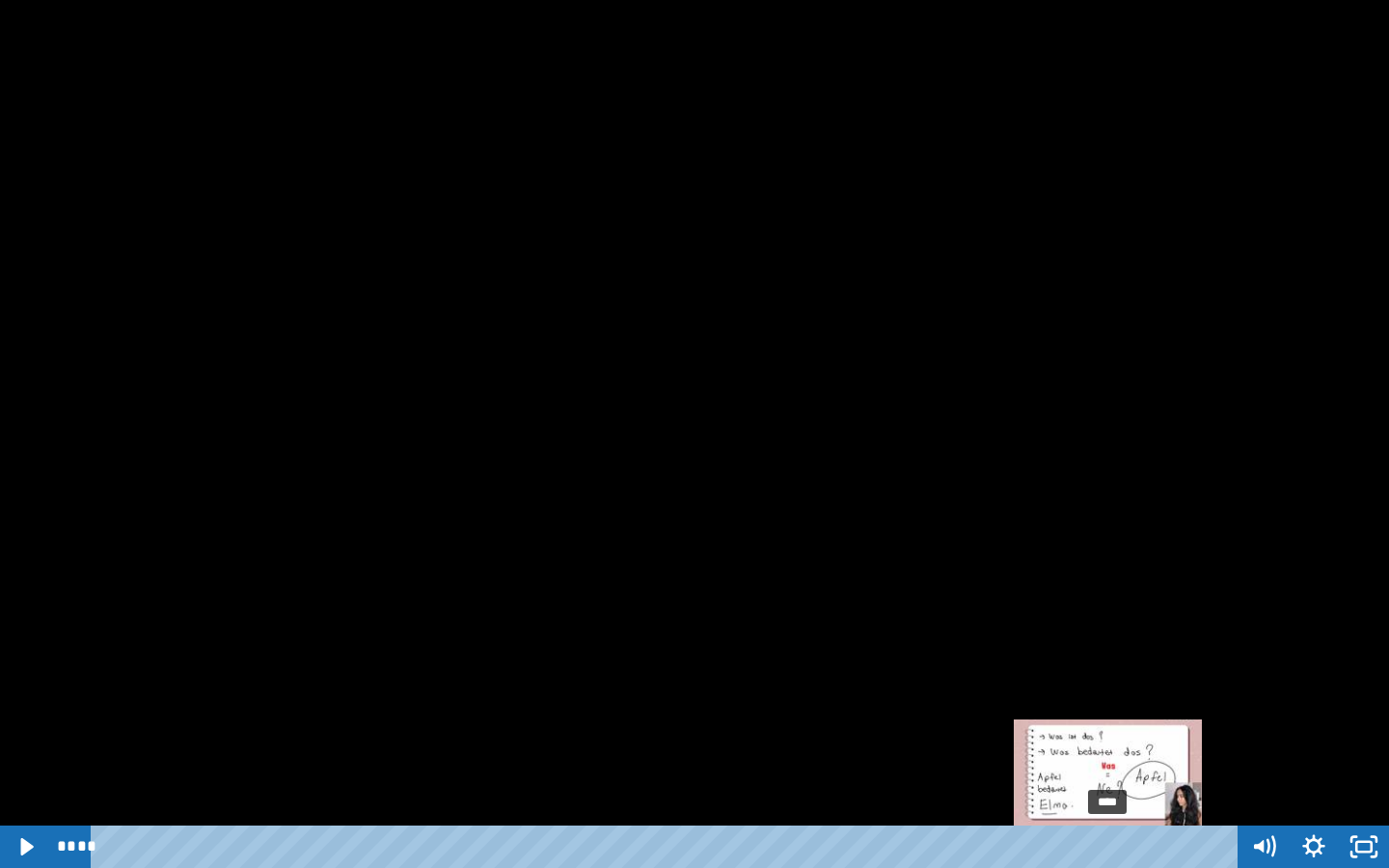 click on "****" at bounding box center [667, 847] 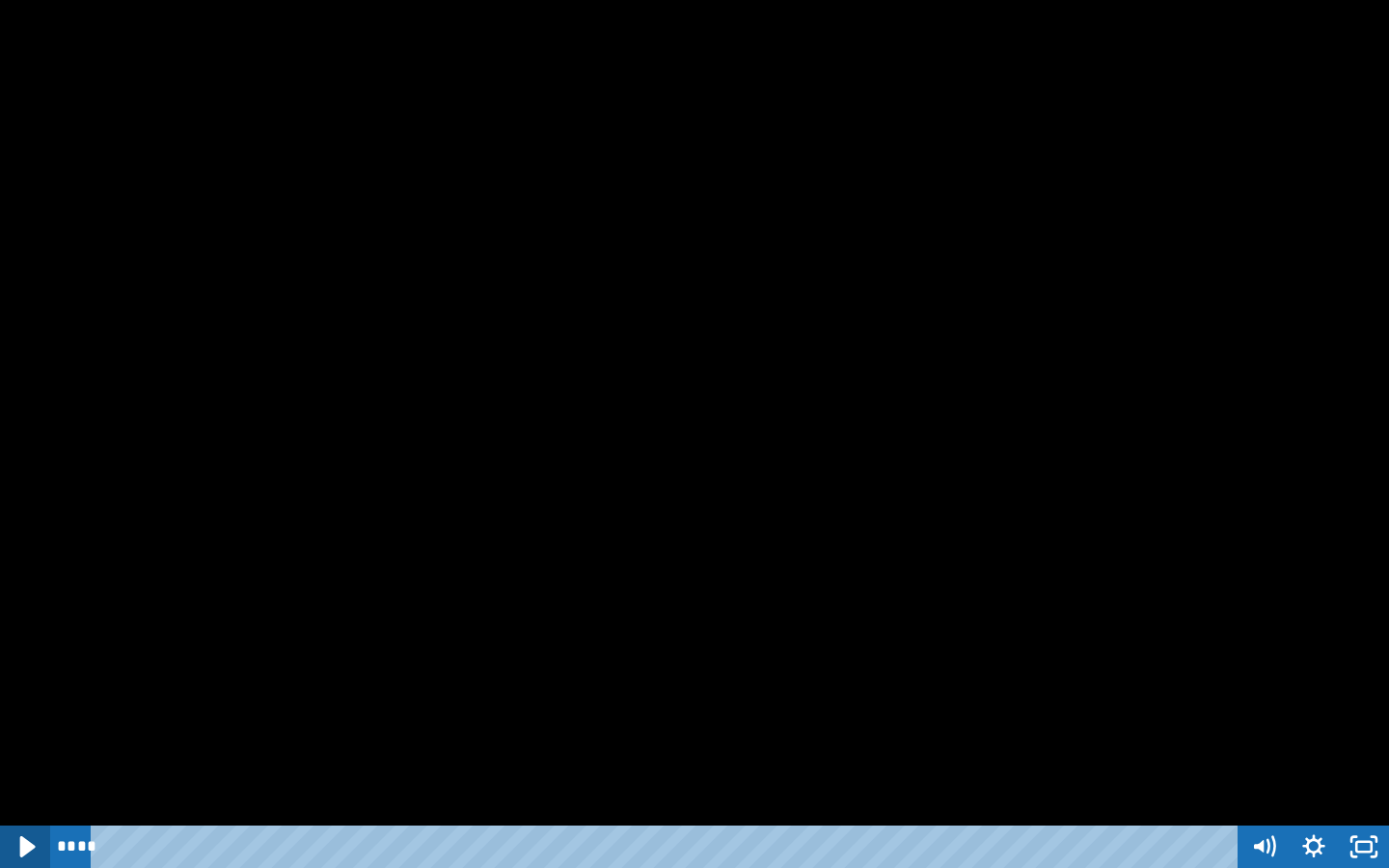 click 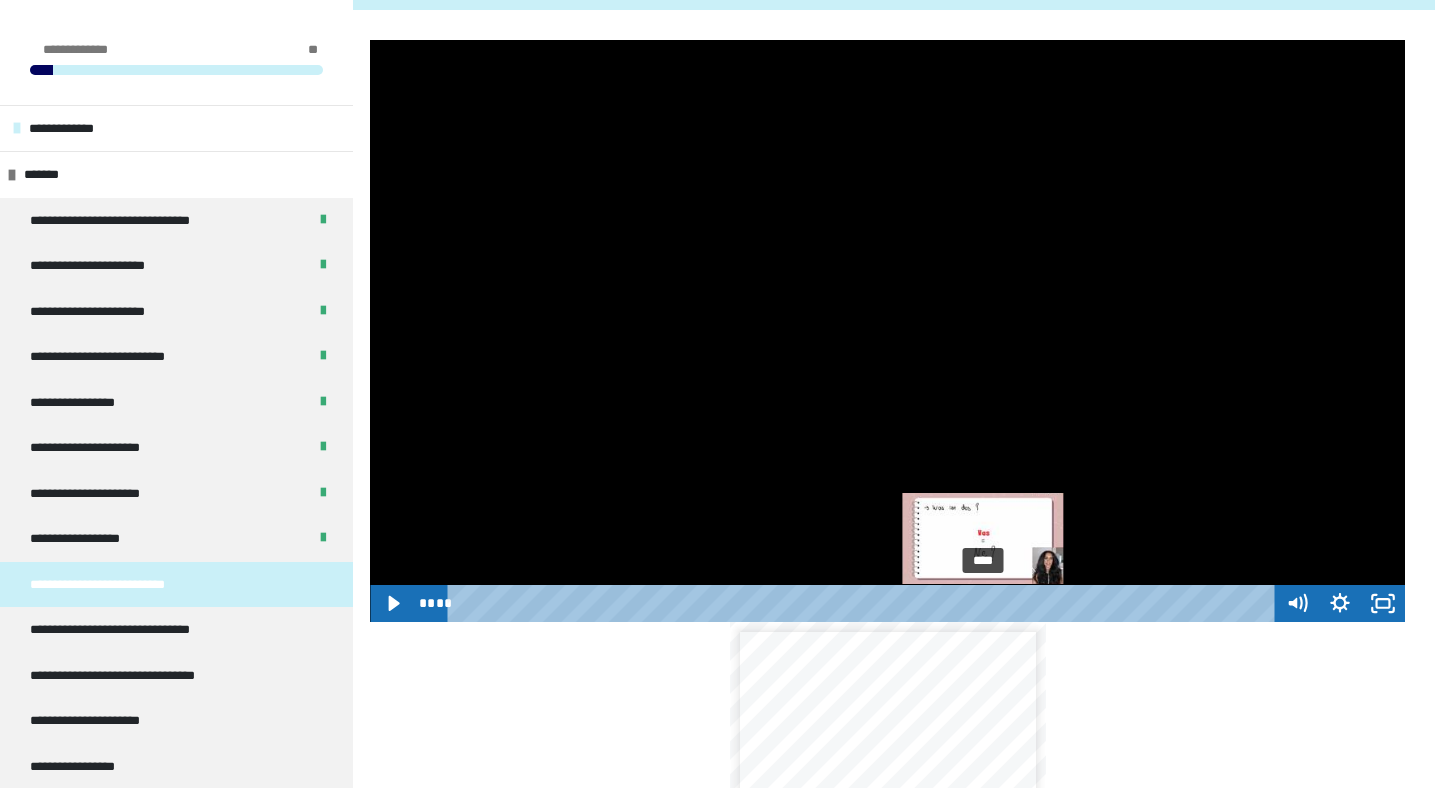 click on "****" at bounding box center (864, 603) 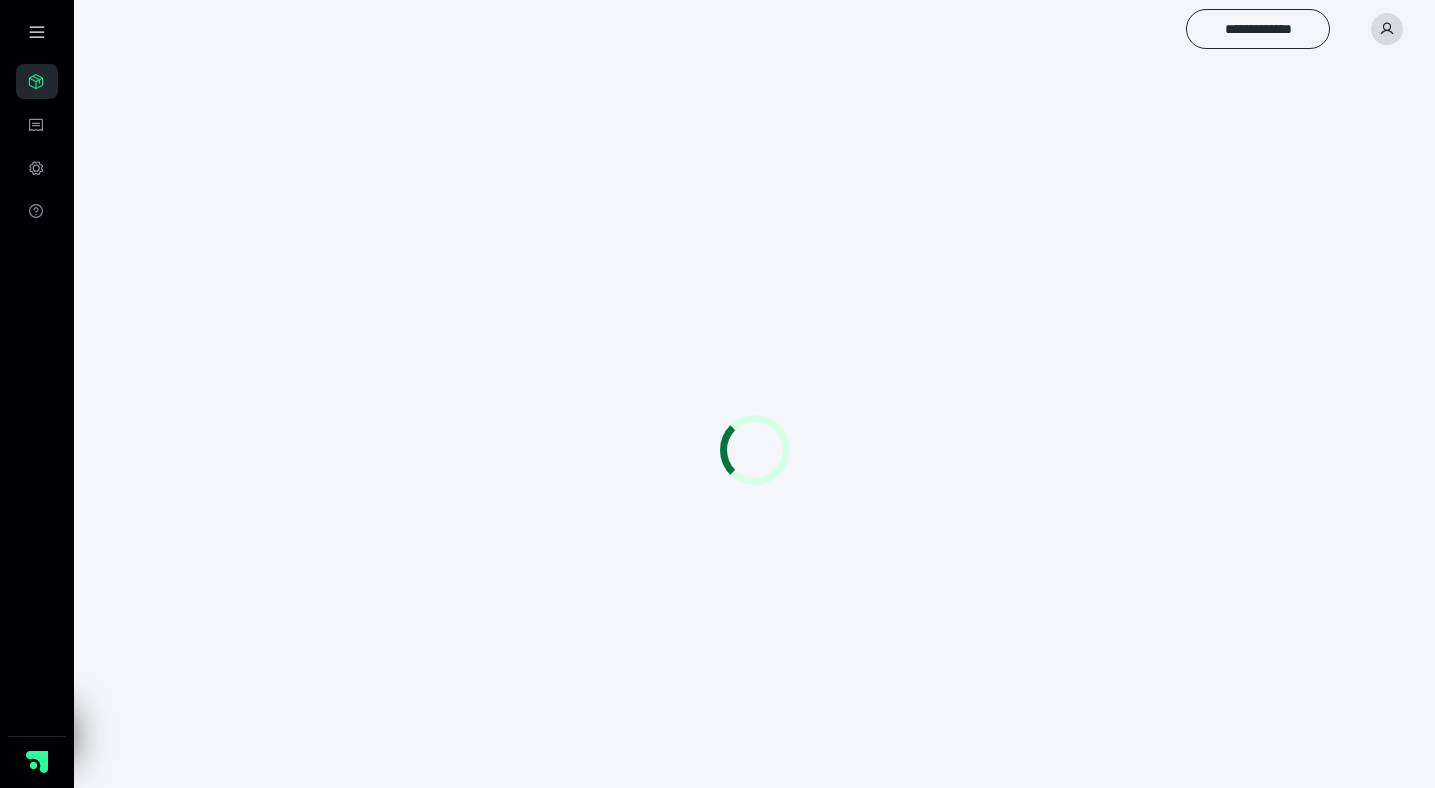 scroll, scrollTop: 0, scrollLeft: 0, axis: both 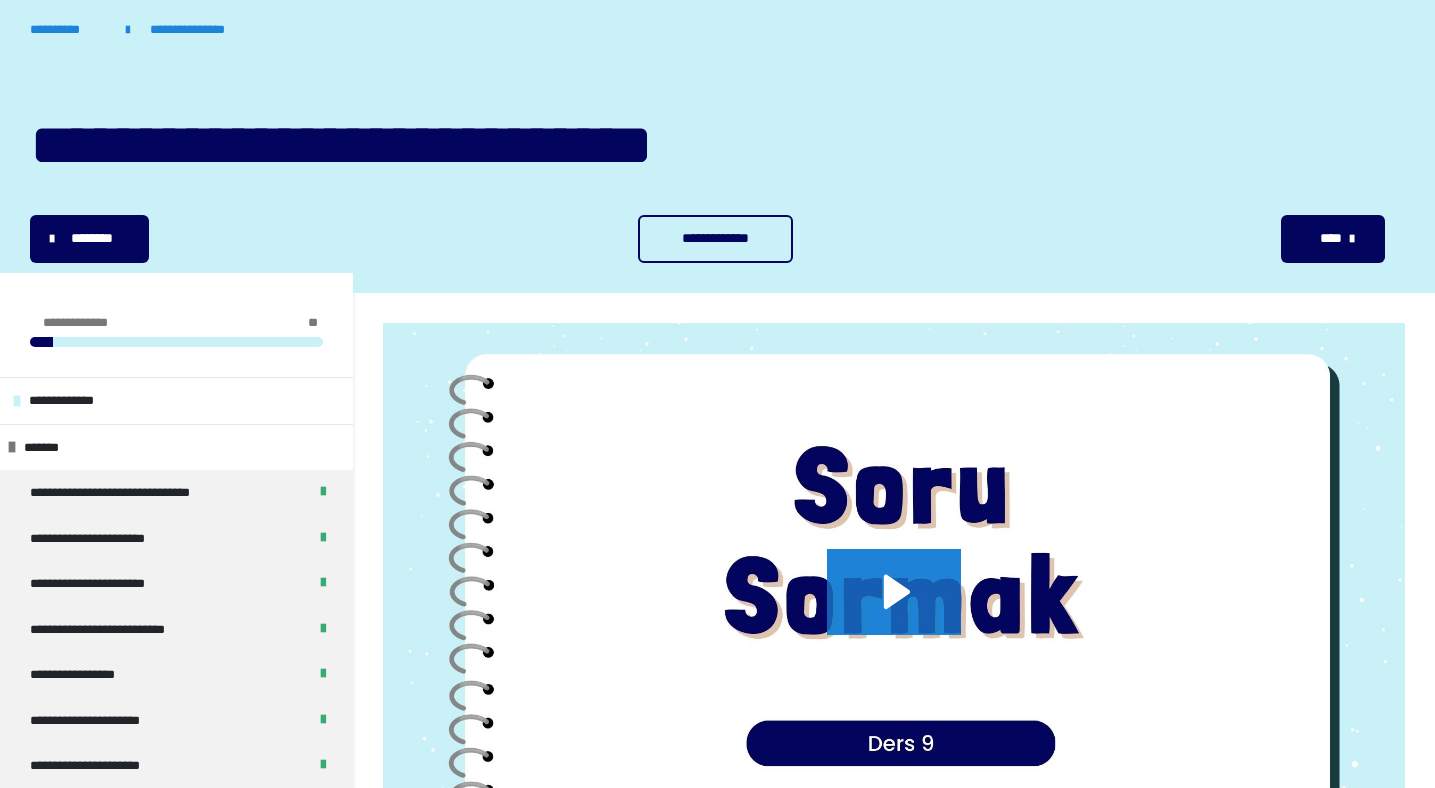click on "**********" at bounding box center [715, 238] 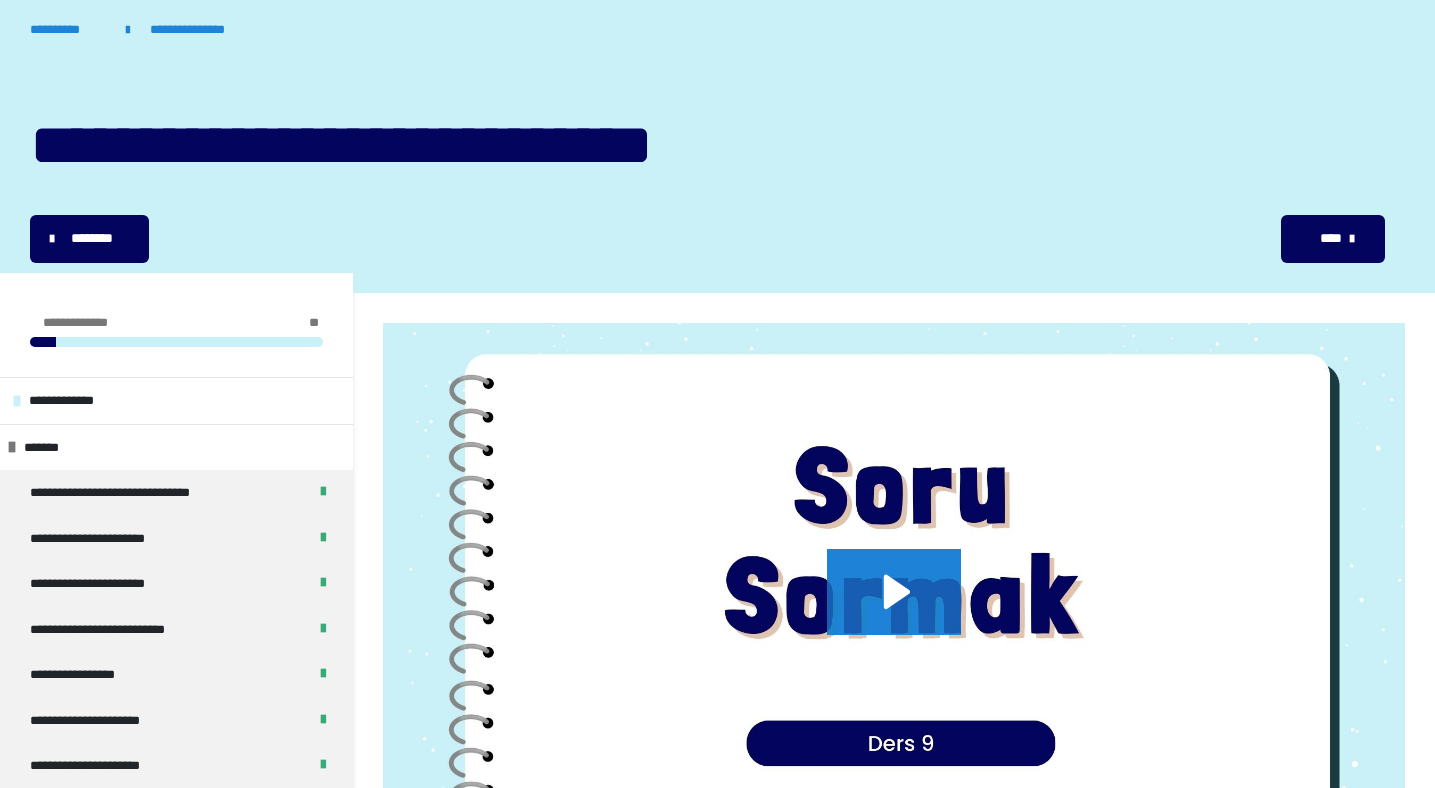 click on "**********" at bounding box center [717, 239] 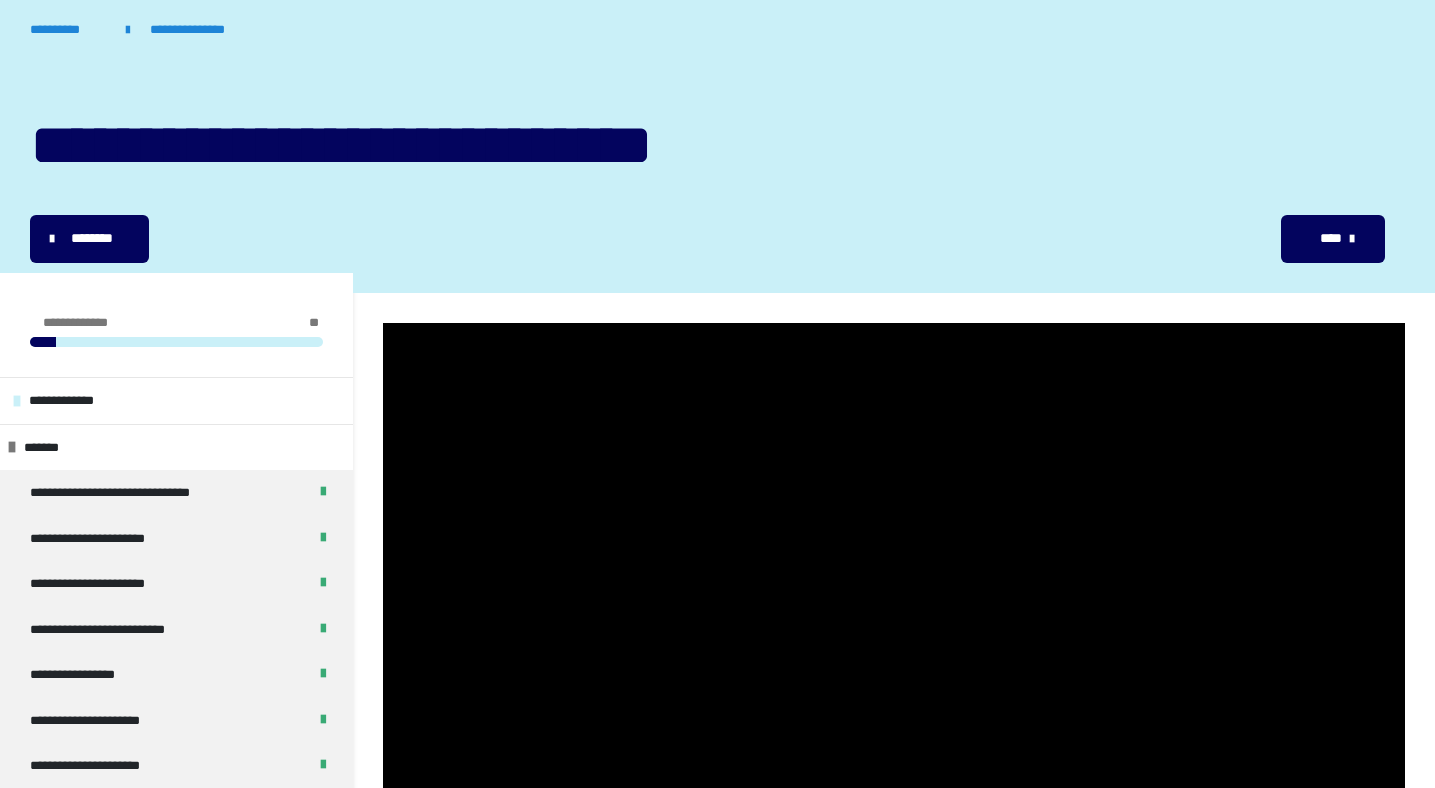 type 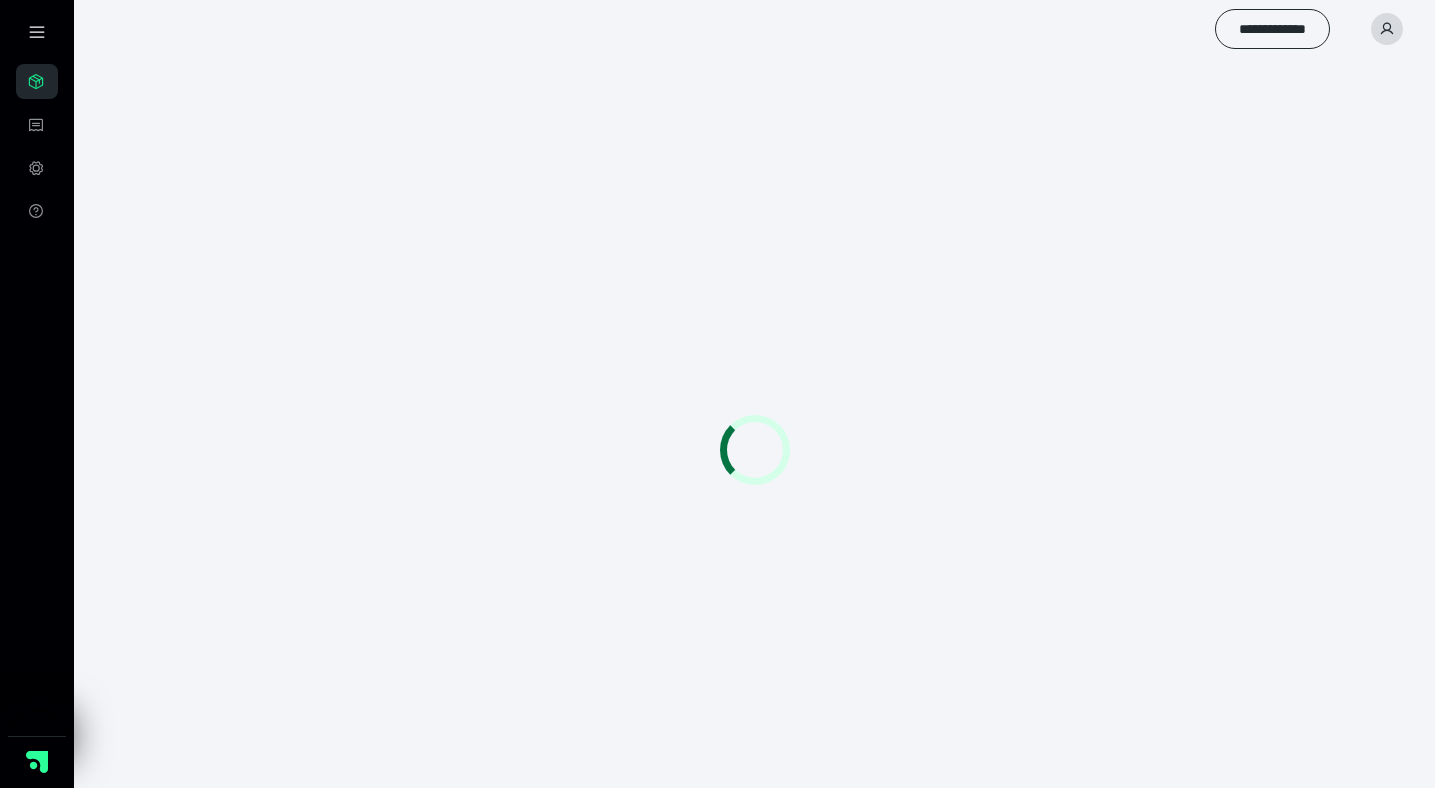 scroll, scrollTop: 0, scrollLeft: 0, axis: both 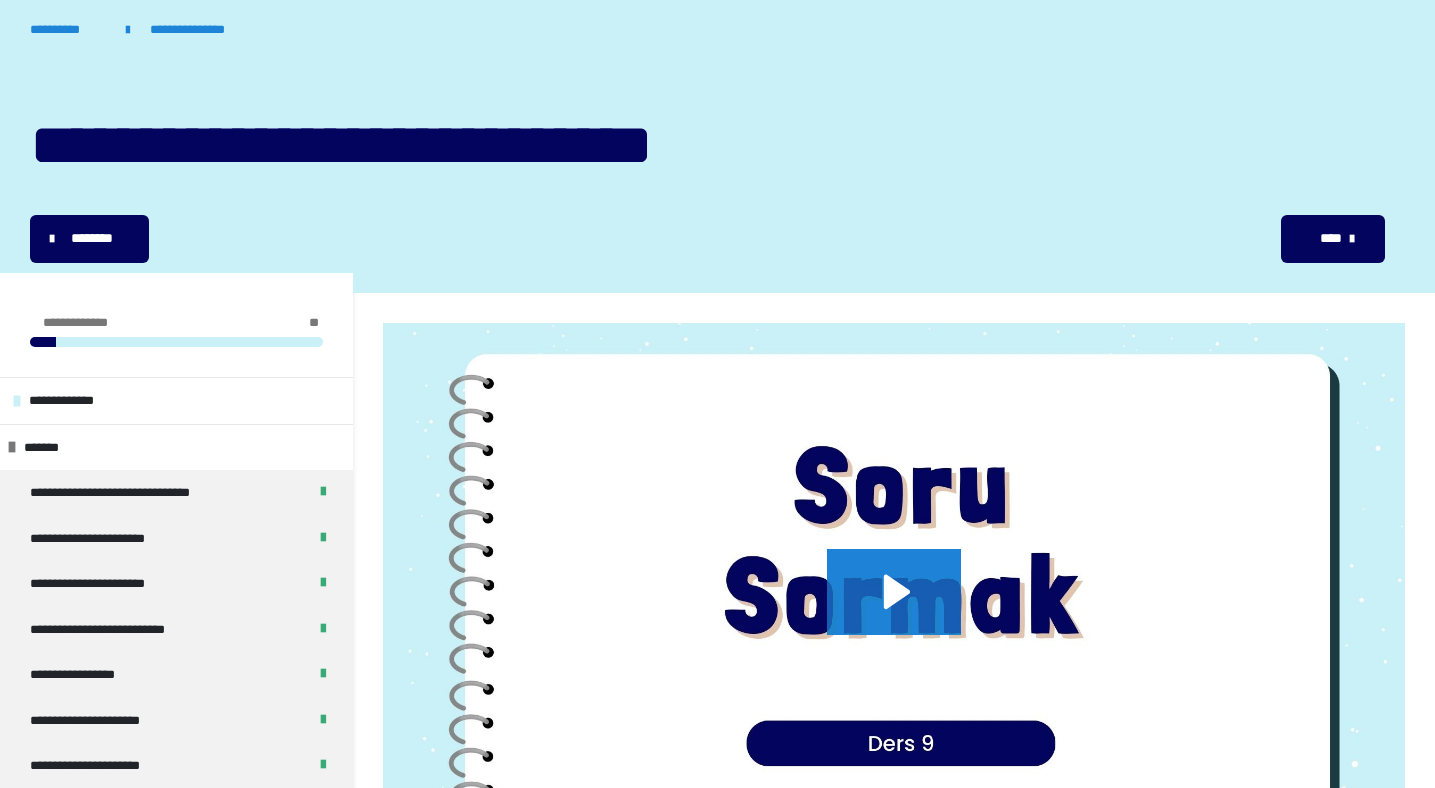 click at bounding box center [894, 610] 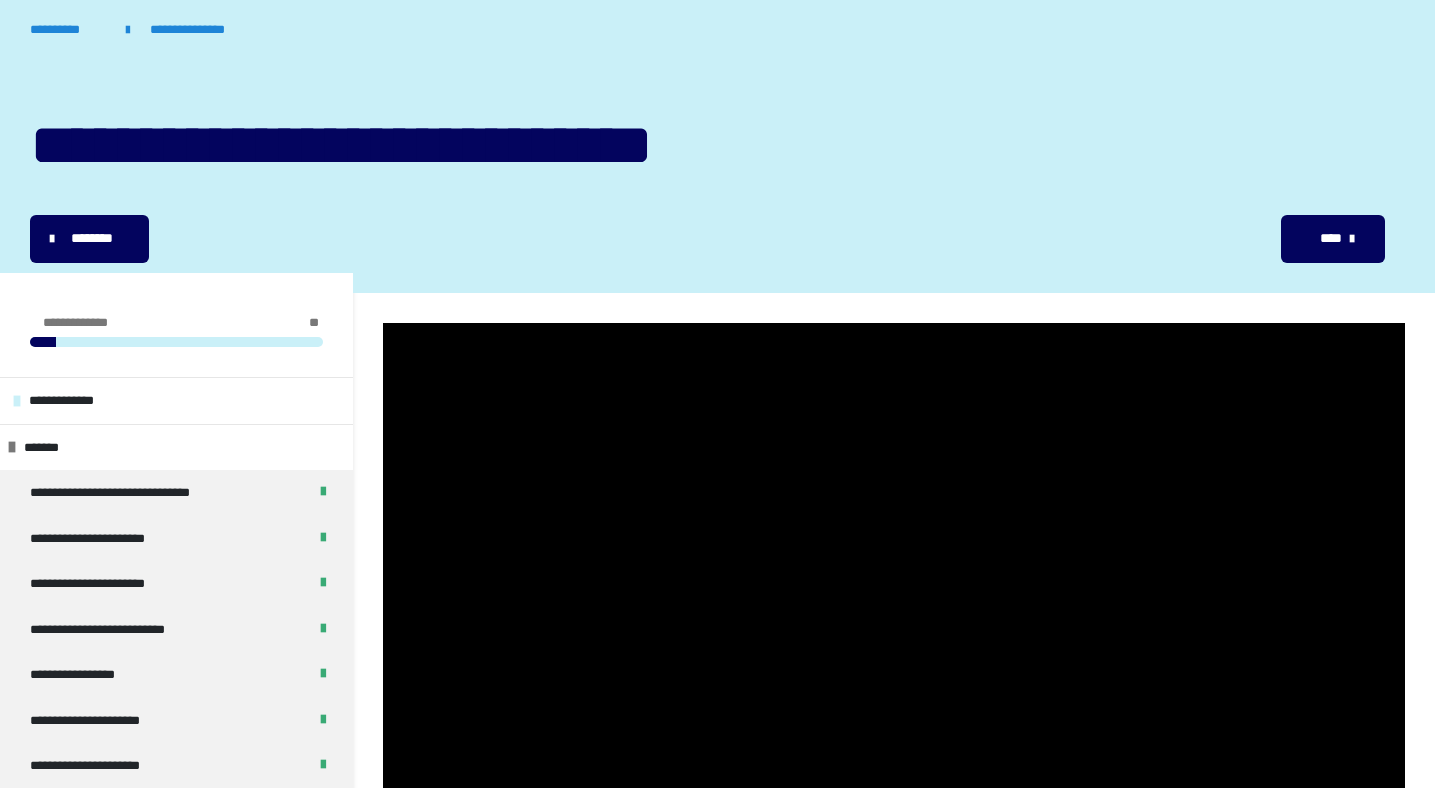 type 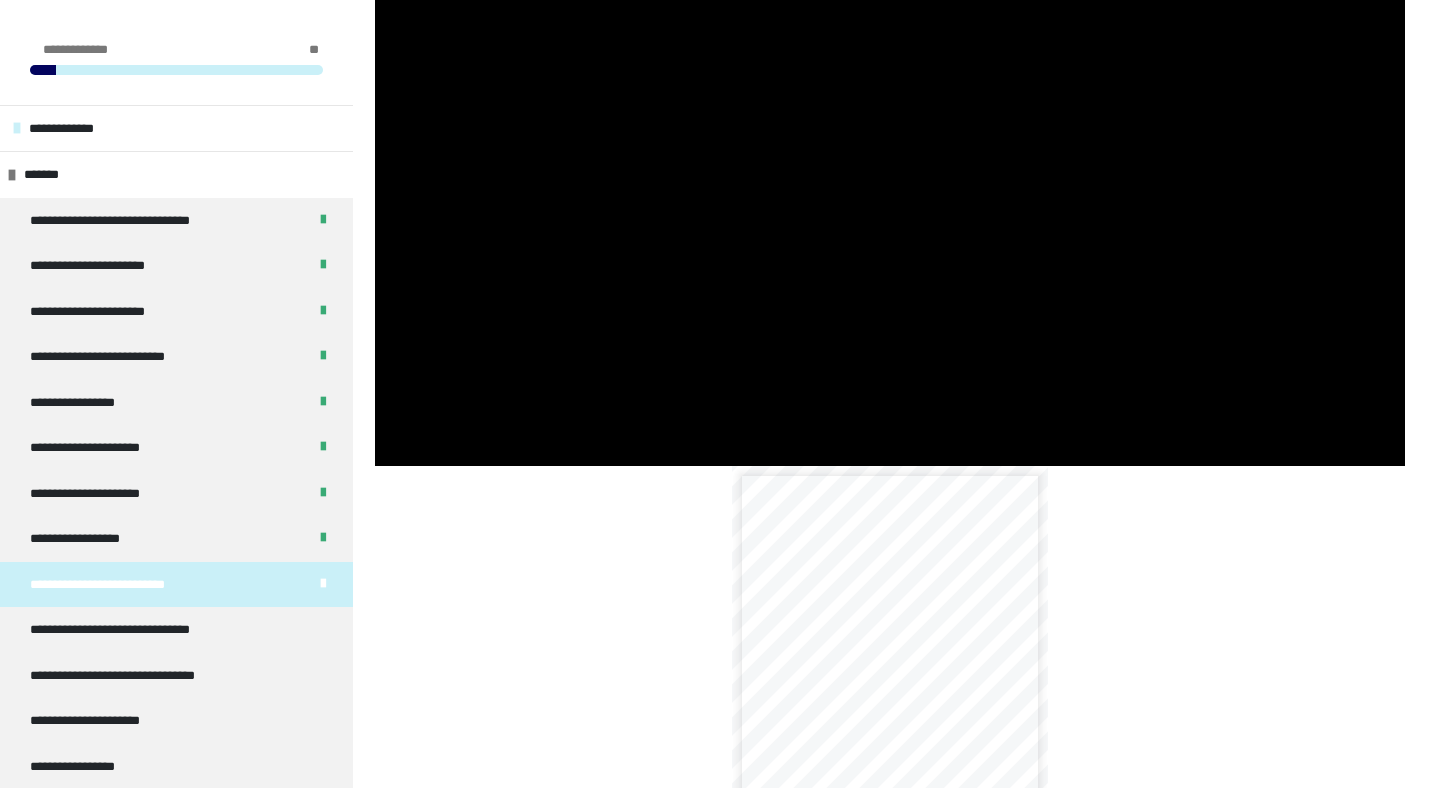 scroll, scrollTop: 480, scrollLeft: 0, axis: vertical 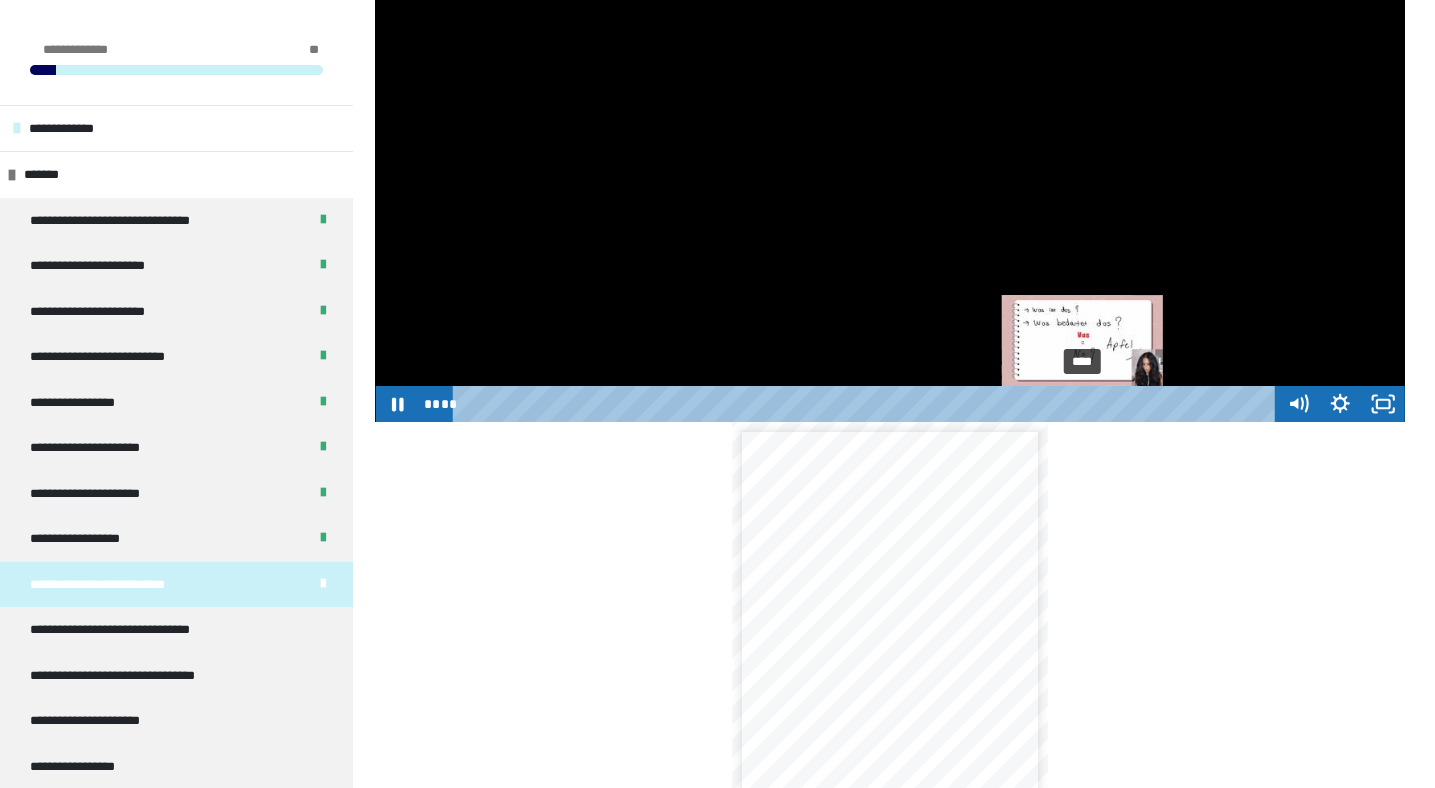 click on "****" at bounding box center [867, 404] 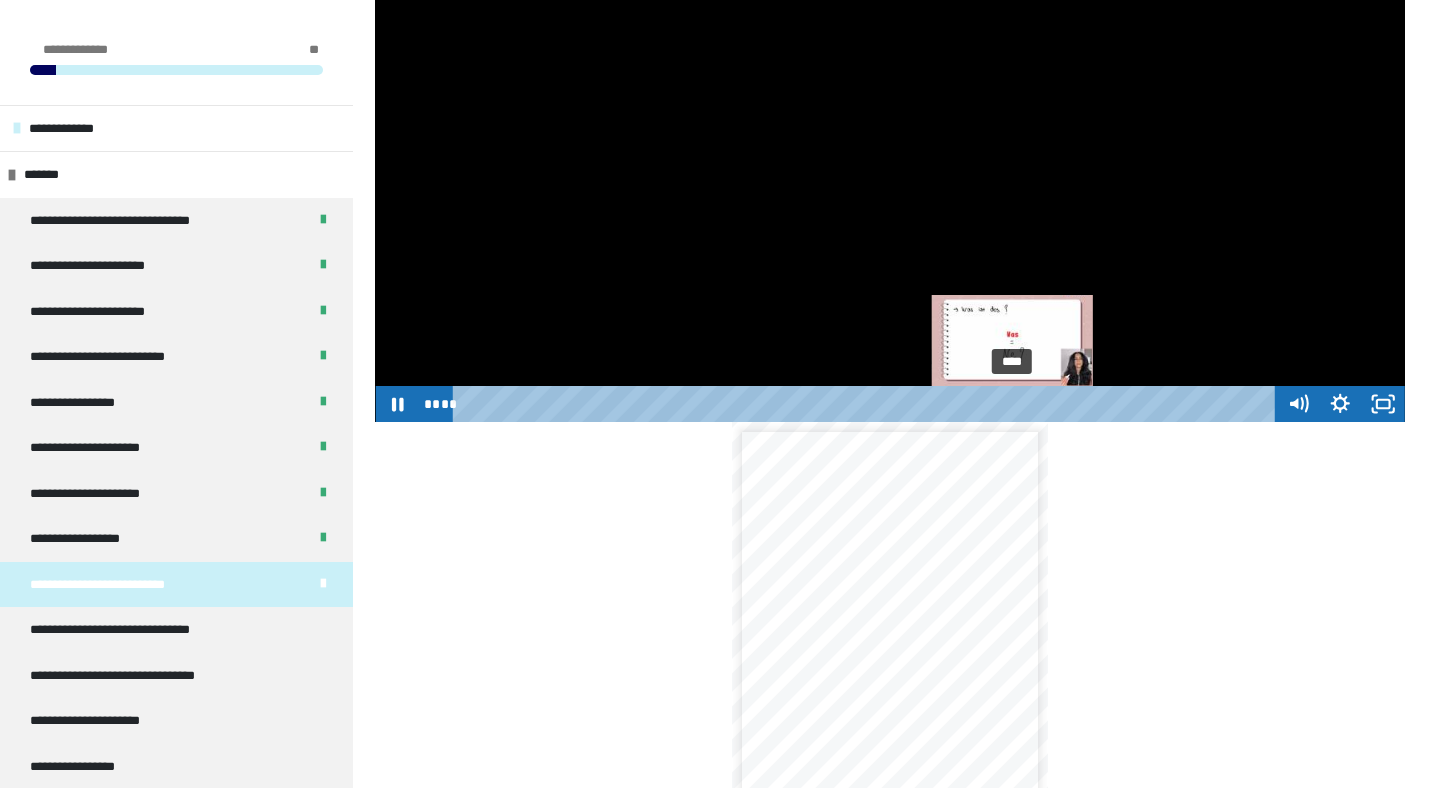 click on "****" at bounding box center [867, 404] 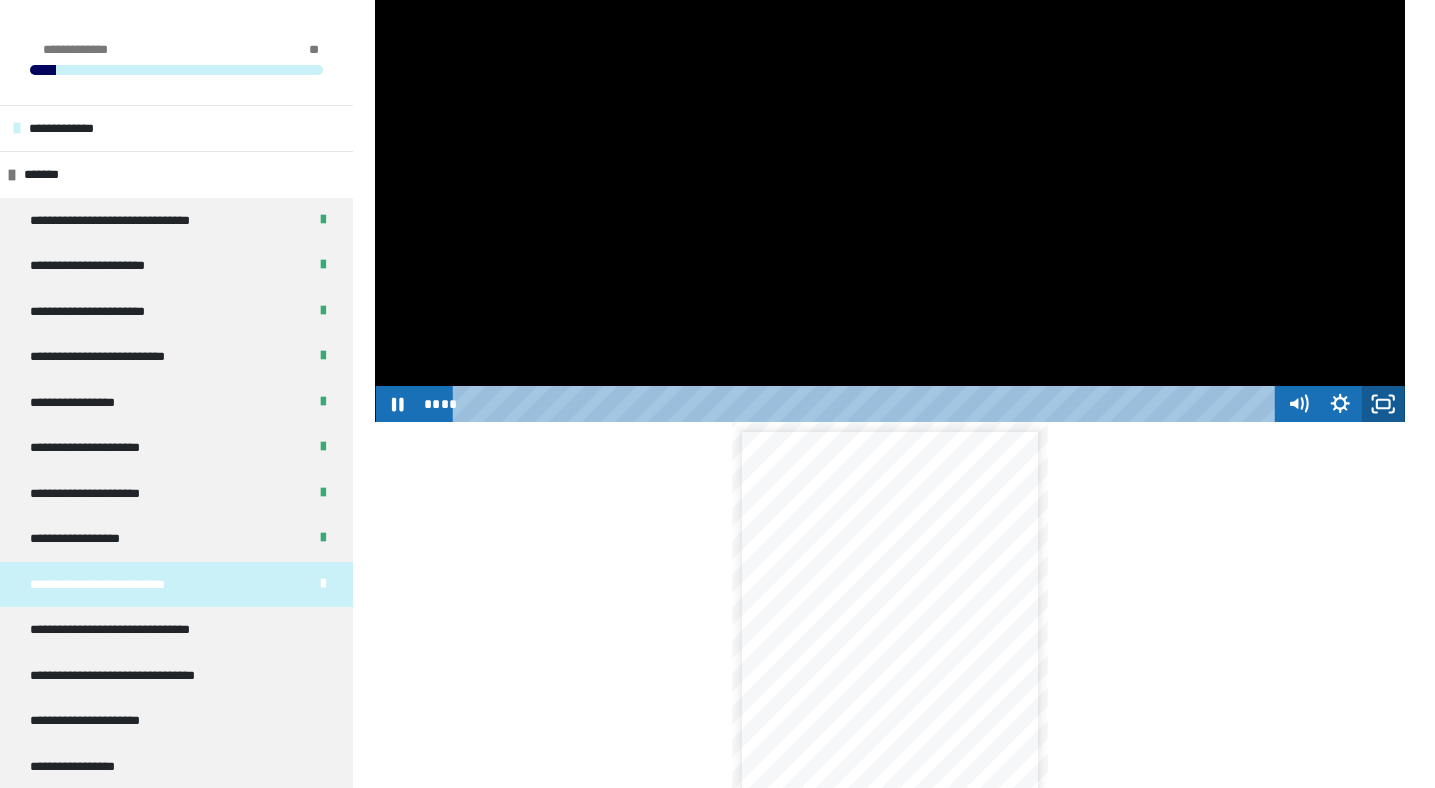 click 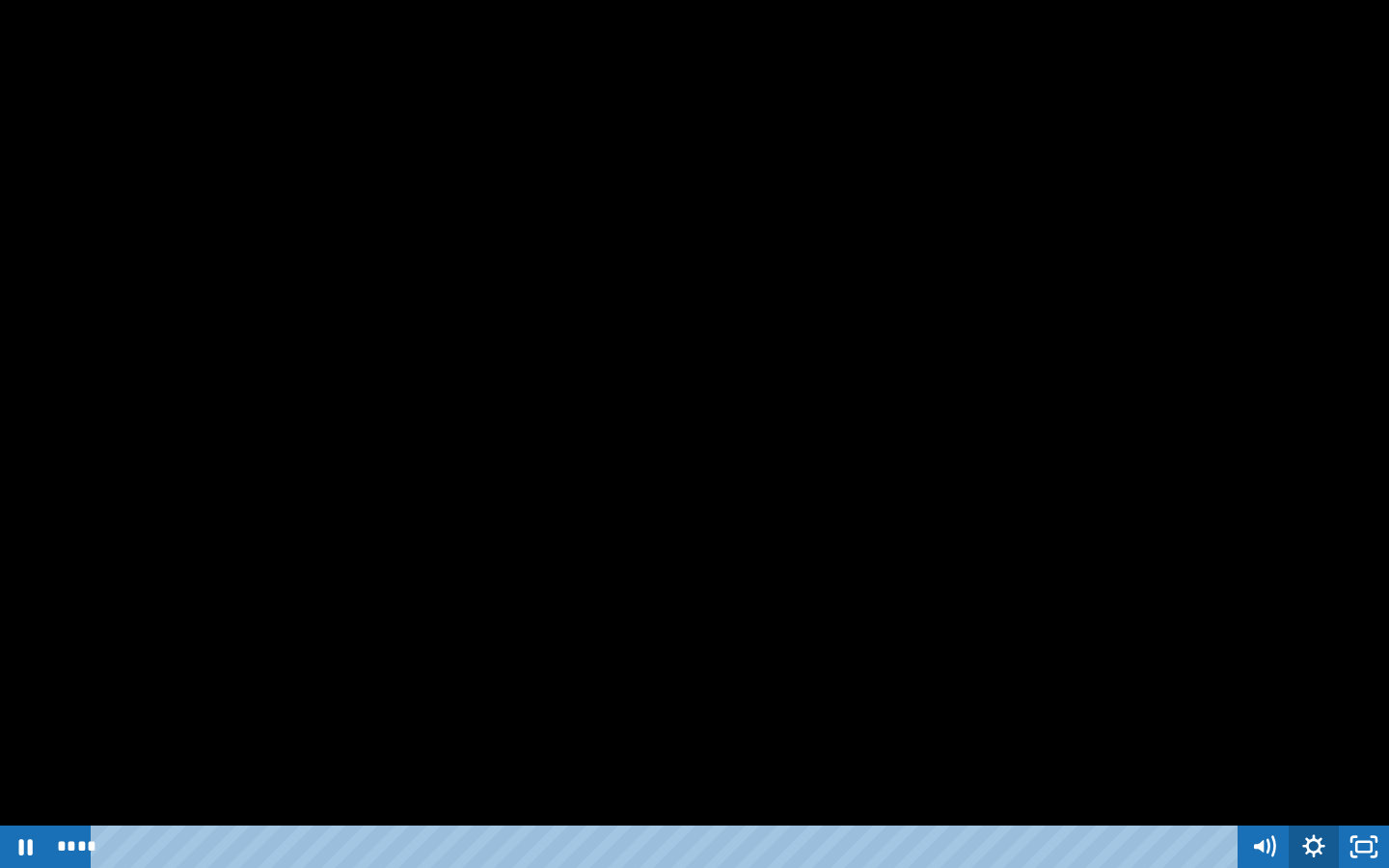 click 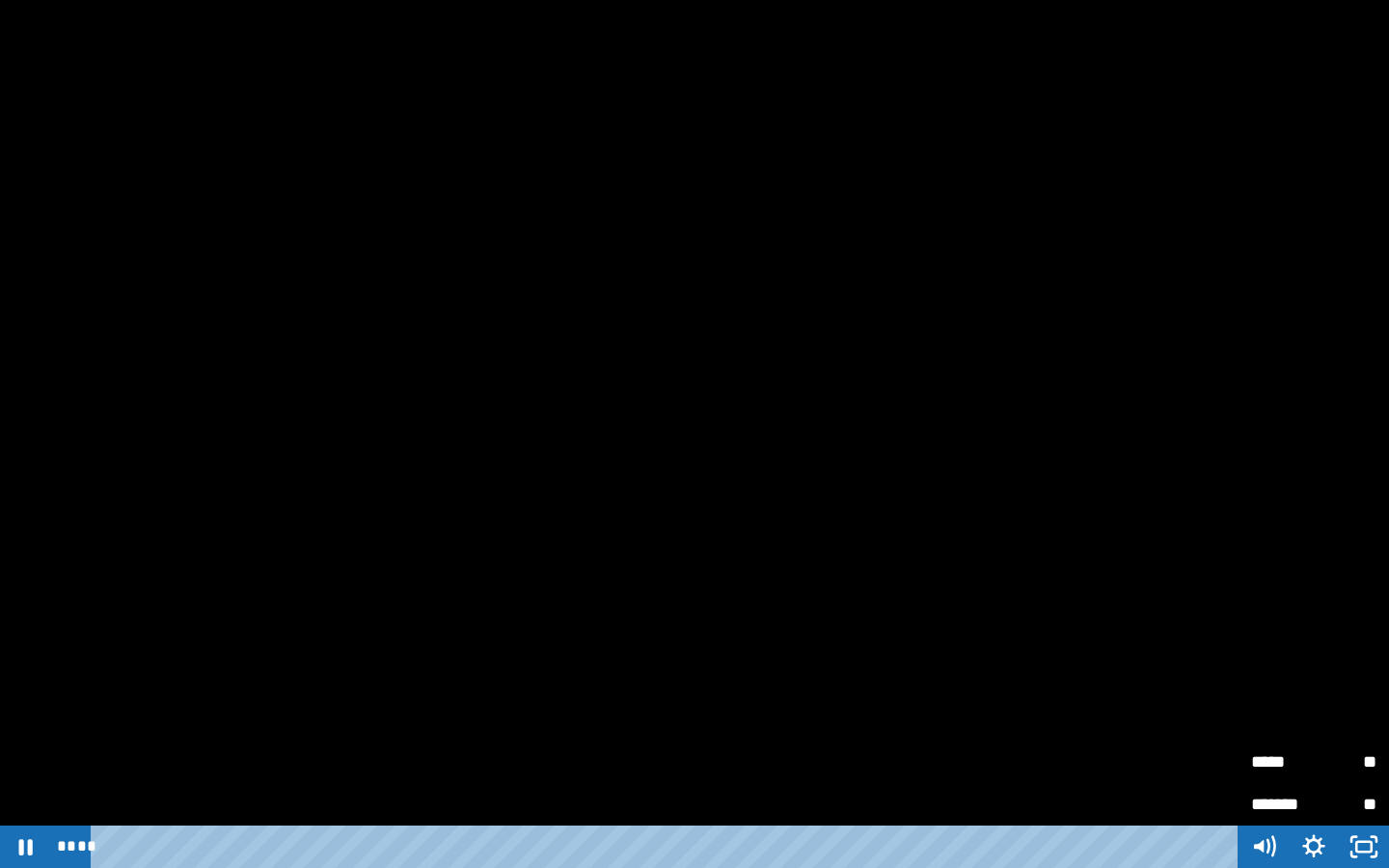 click on "**" at bounding box center [1345, 761] 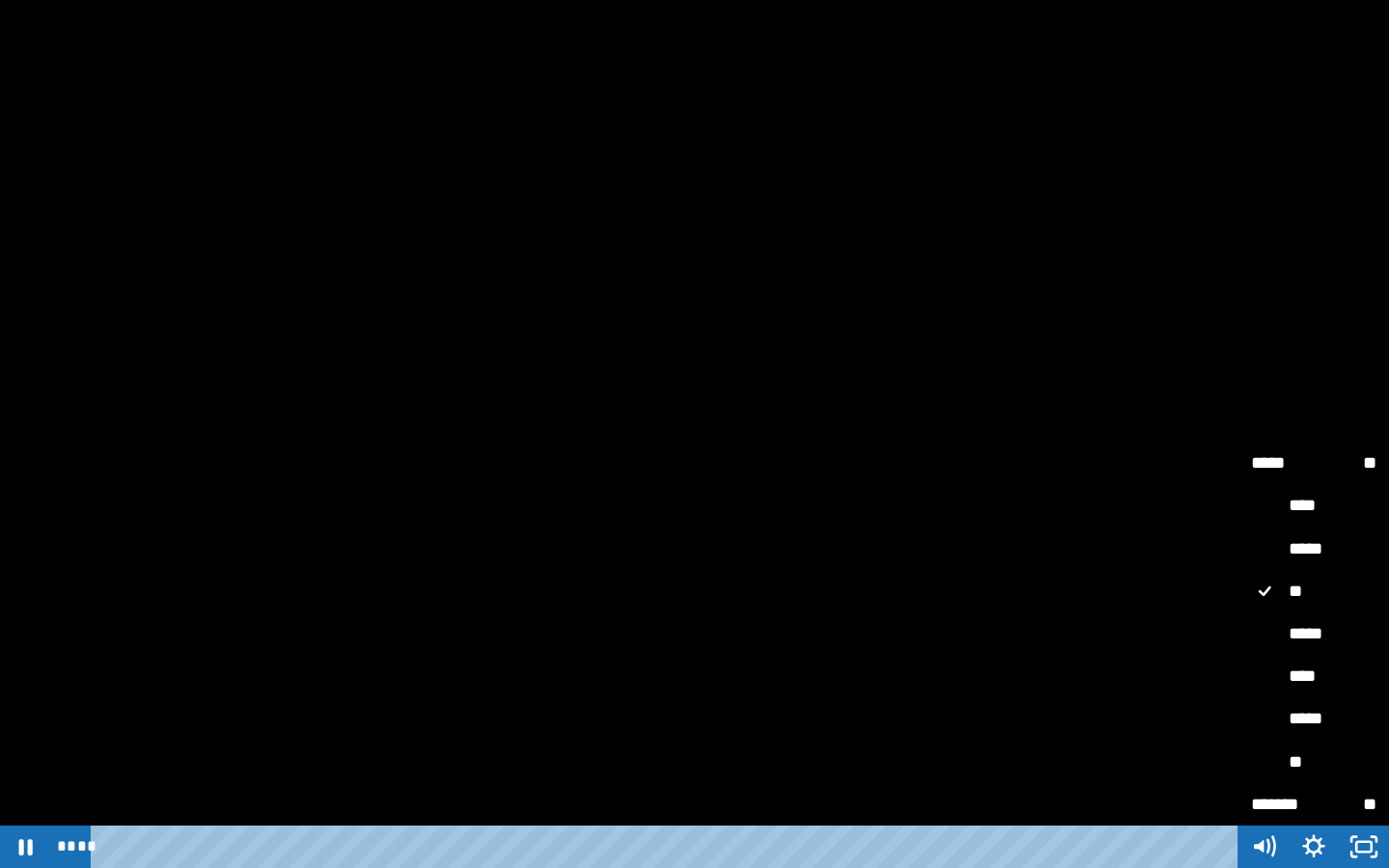 click on "****" at bounding box center [1314, 677] 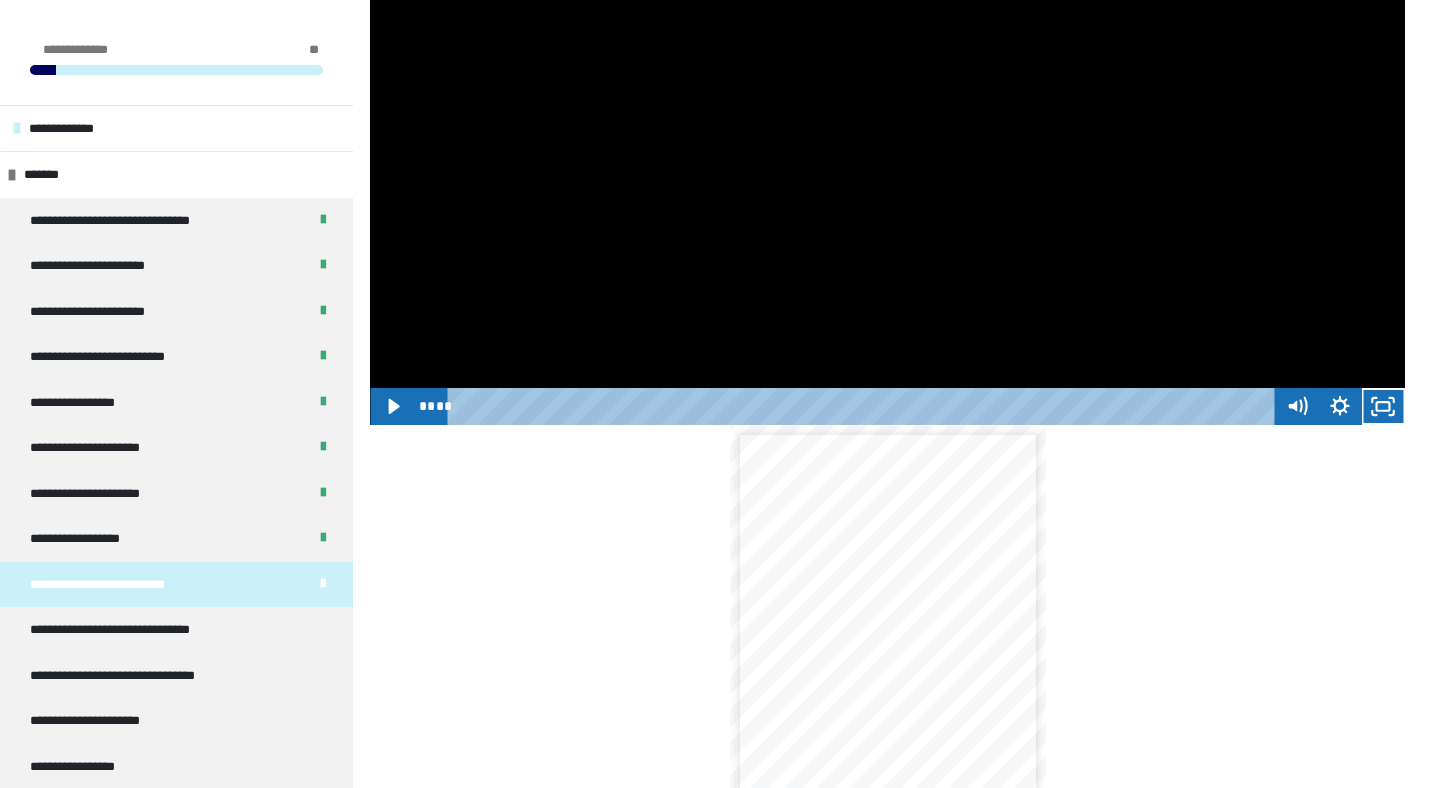 click on "**********" at bounding box center [887, 649] 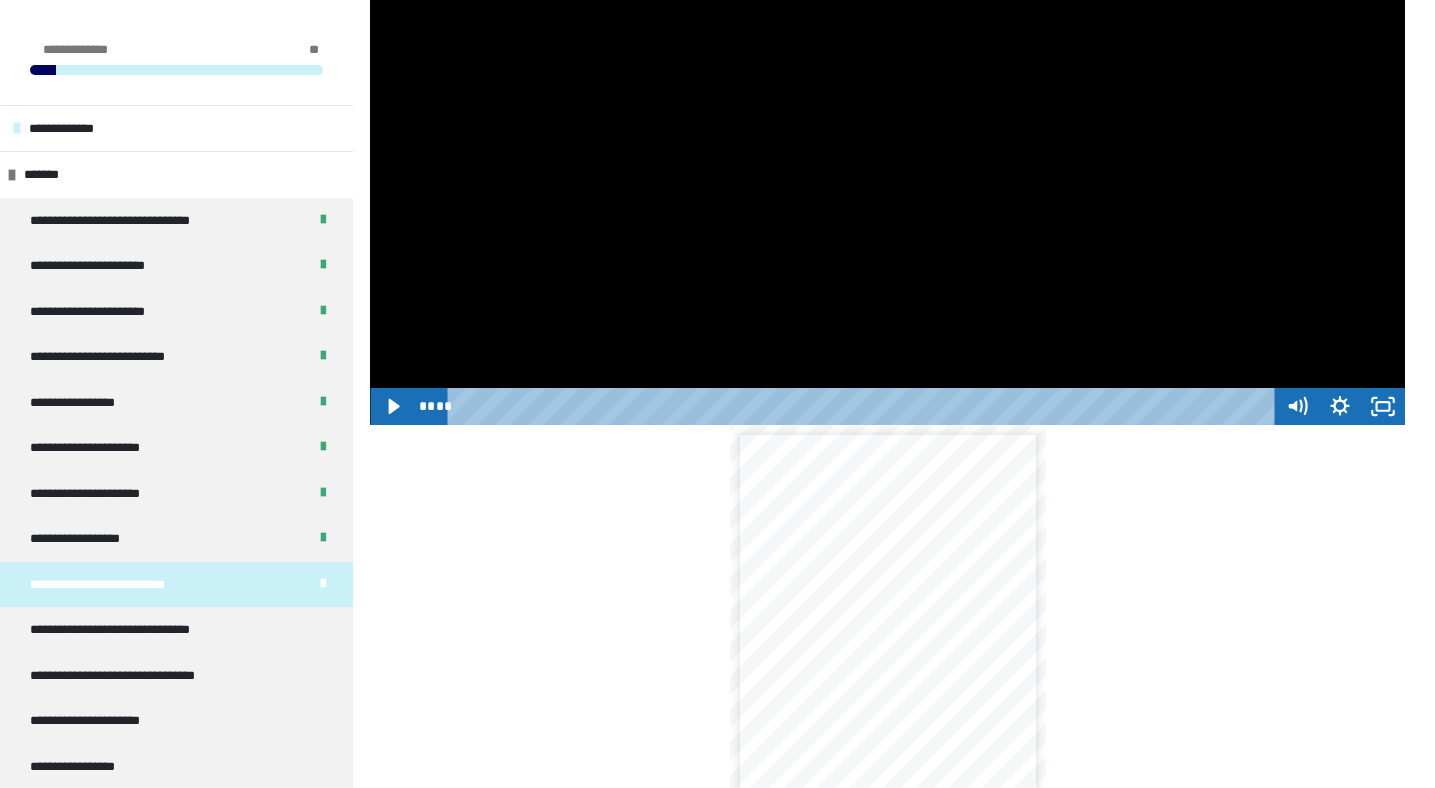 scroll, scrollTop: 26, scrollLeft: 0, axis: vertical 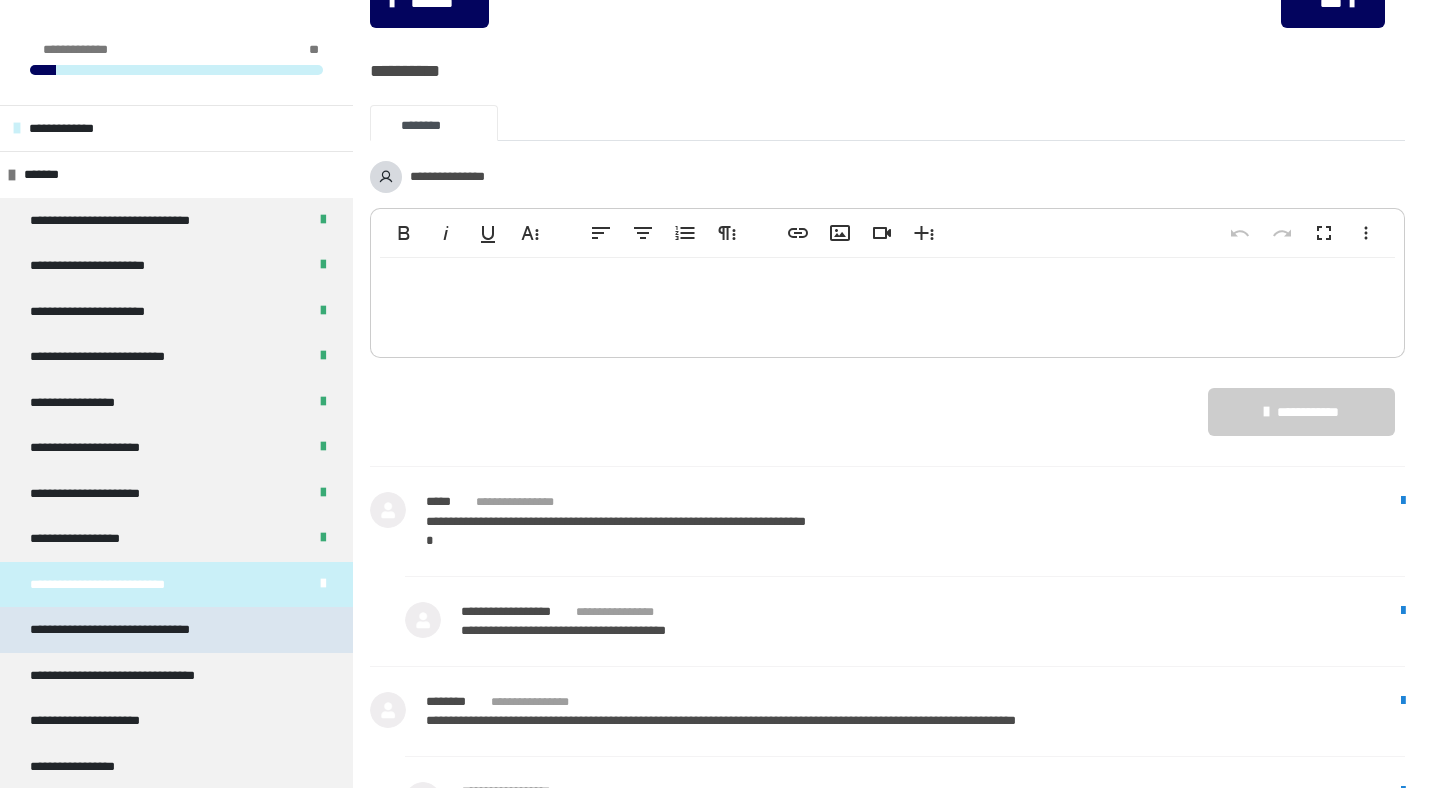 click on "**********" at bounding box center (132, 630) 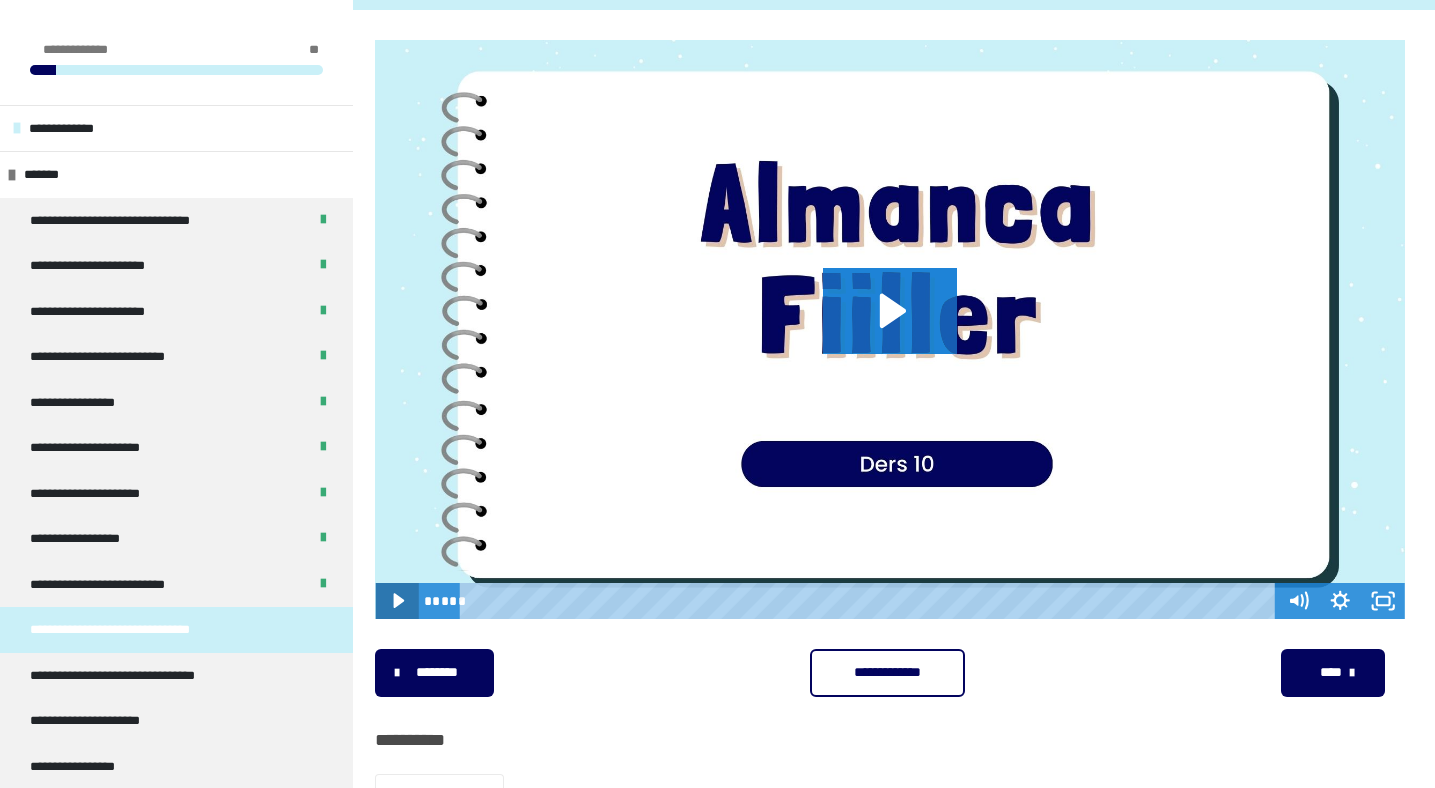 click 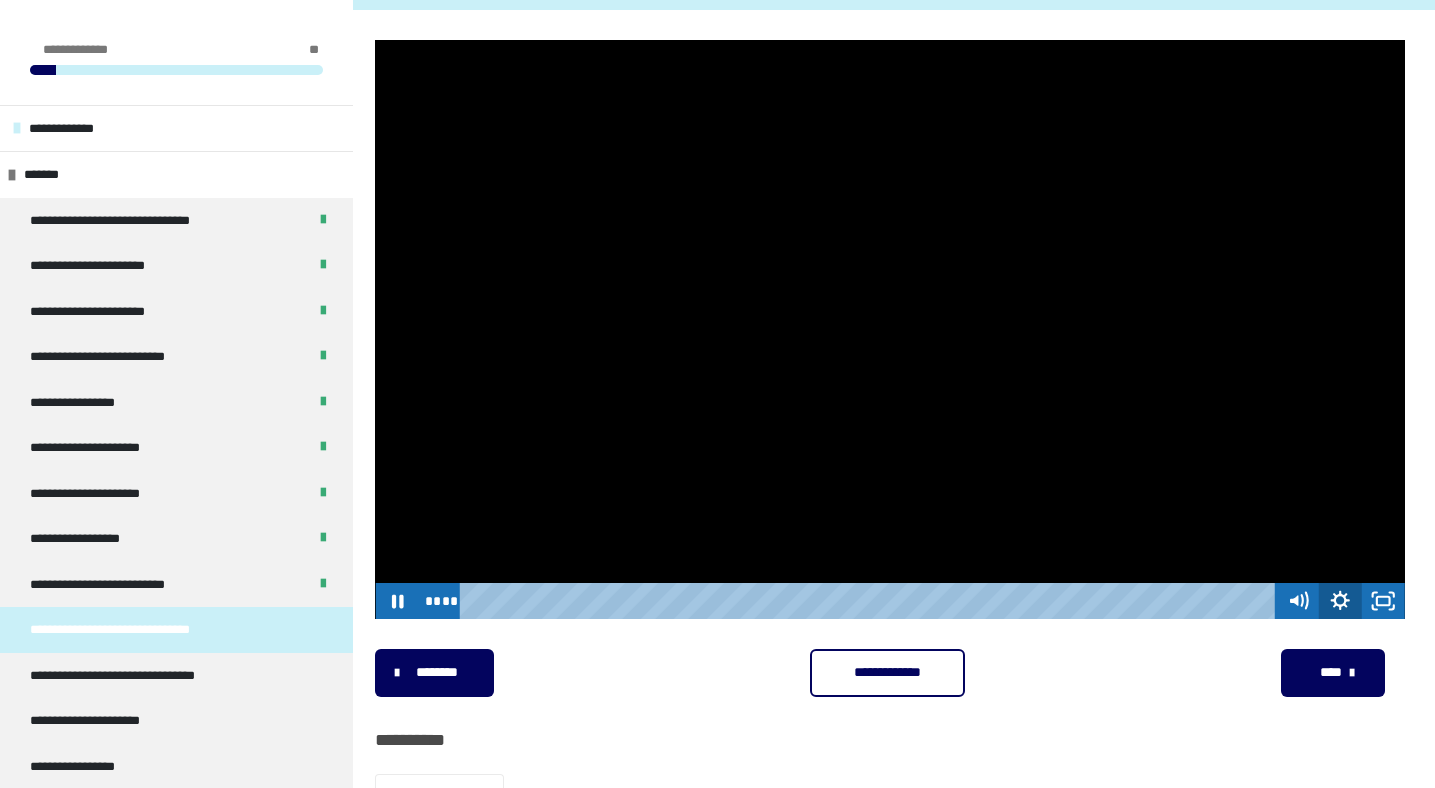 click 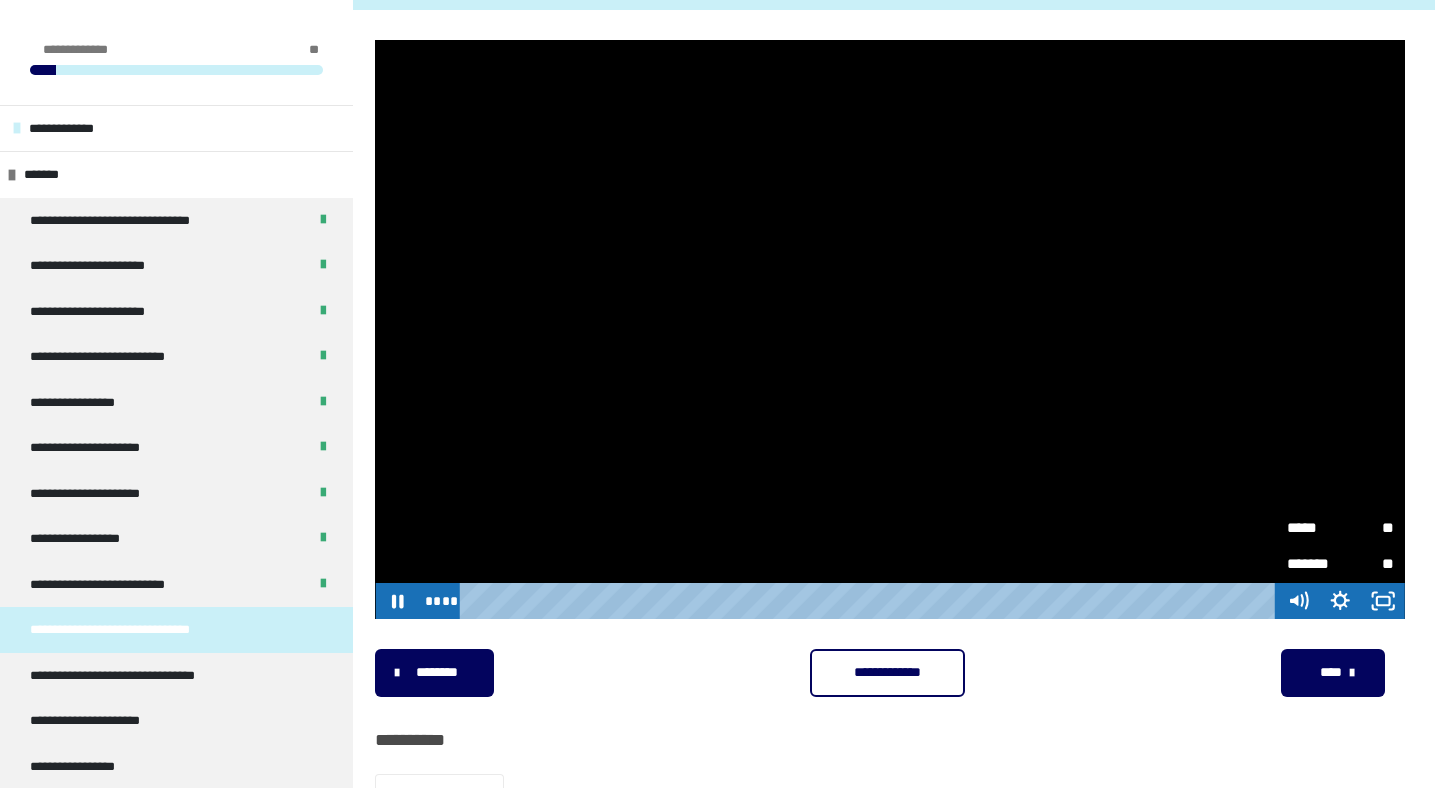 click on "**" at bounding box center (1368, 528) 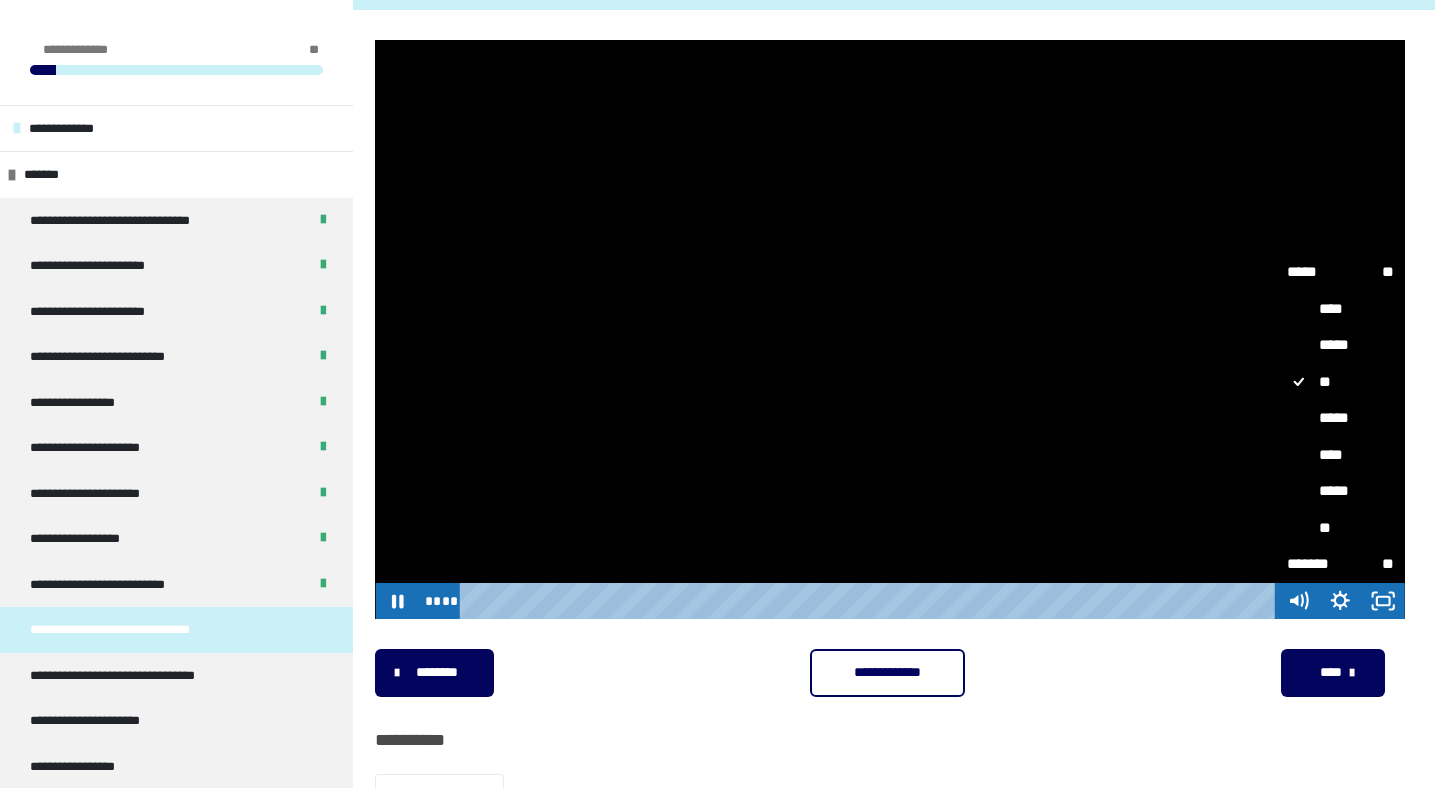 click on "****" at bounding box center (1340, 456) 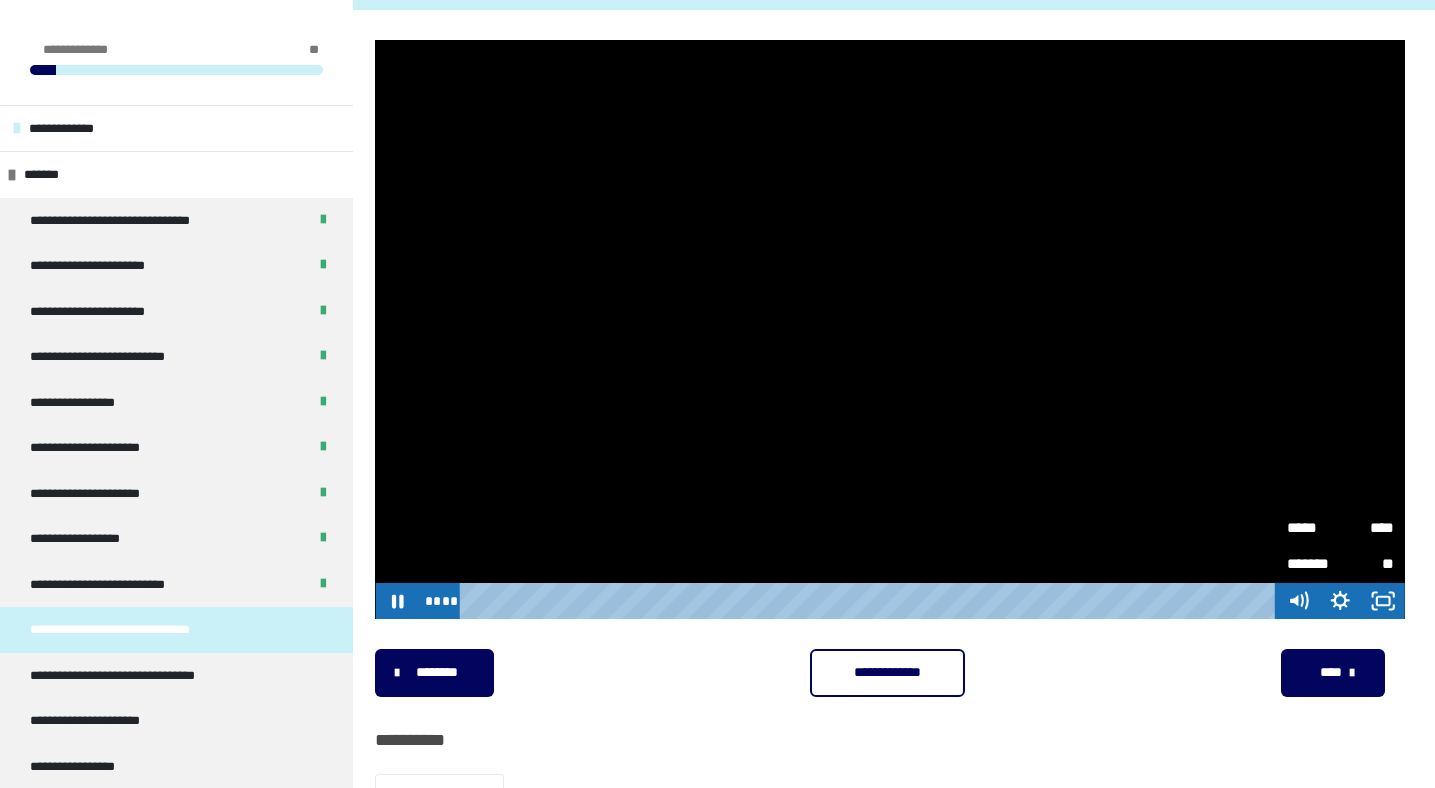 click on "**********" at bounding box center (890, 673) 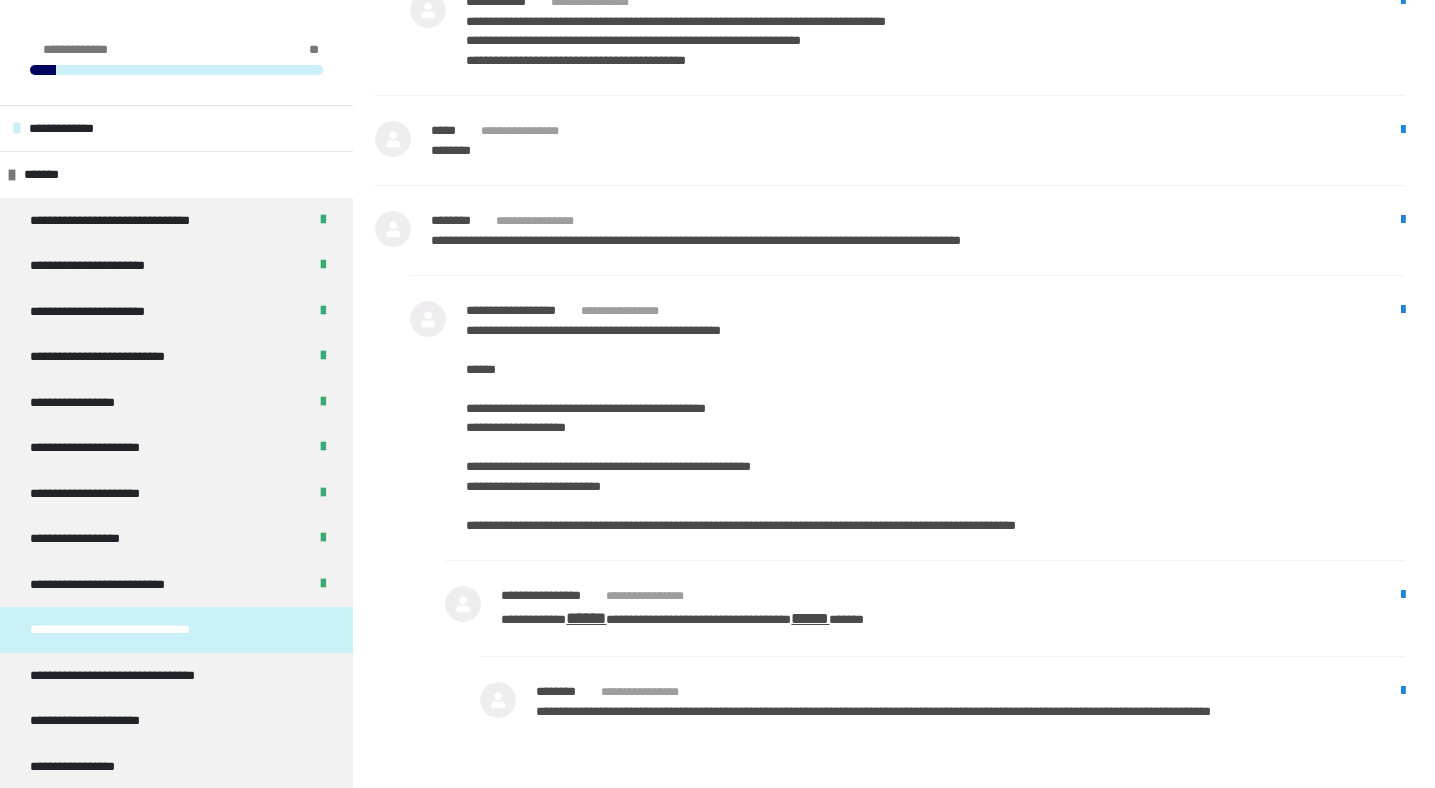 scroll, scrollTop: 2412, scrollLeft: 0, axis: vertical 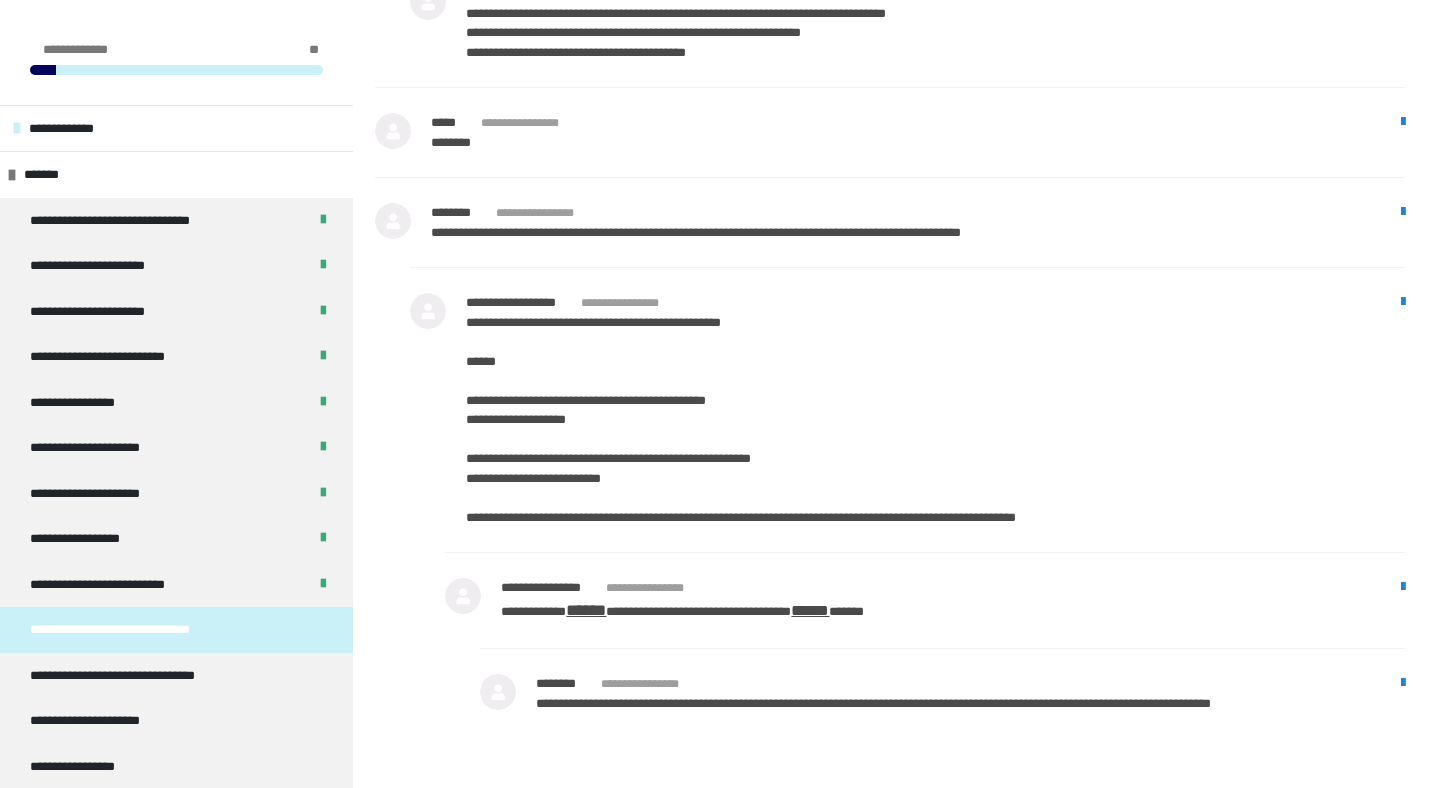 click on "**********" at bounding box center (890, 222) 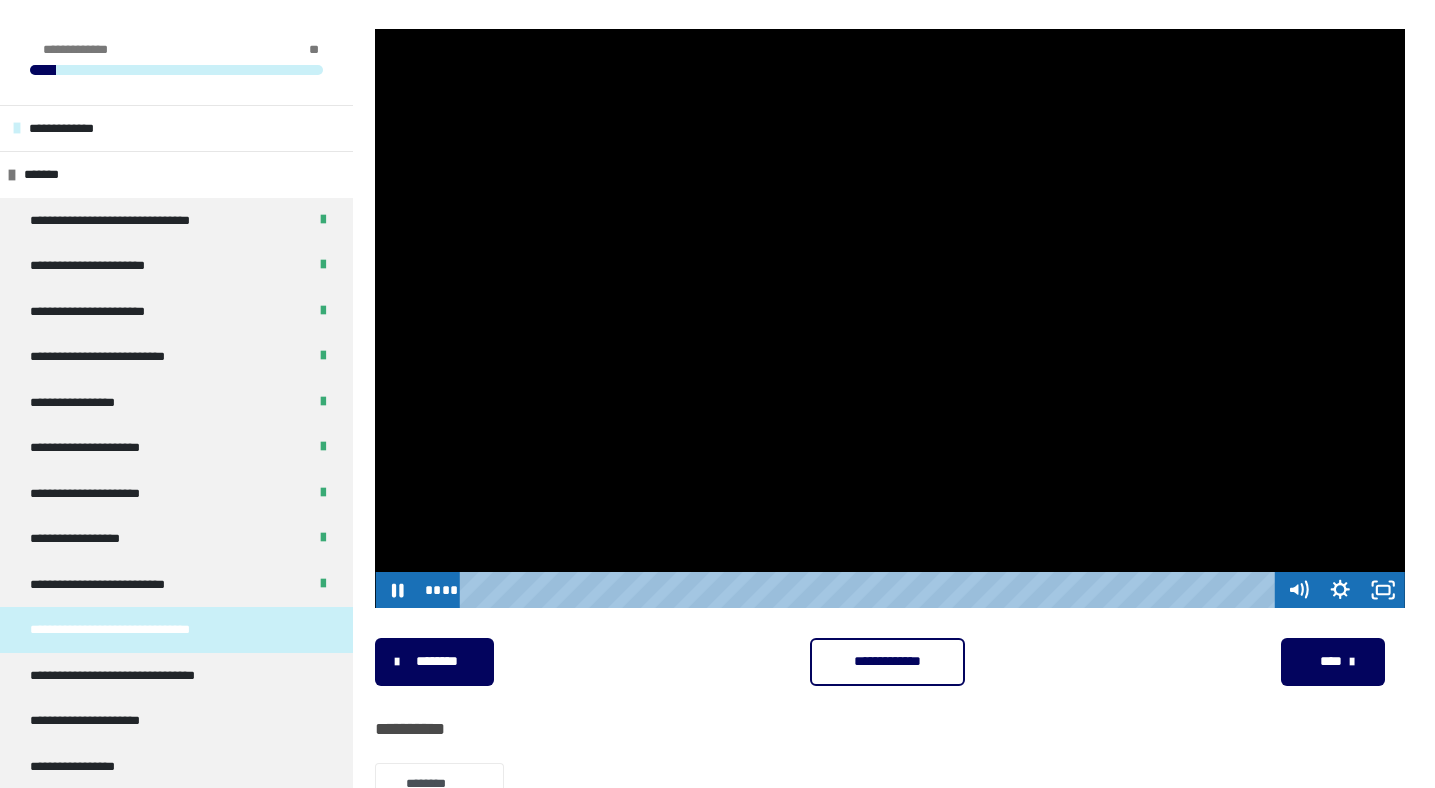 scroll, scrollTop: 292, scrollLeft: 0, axis: vertical 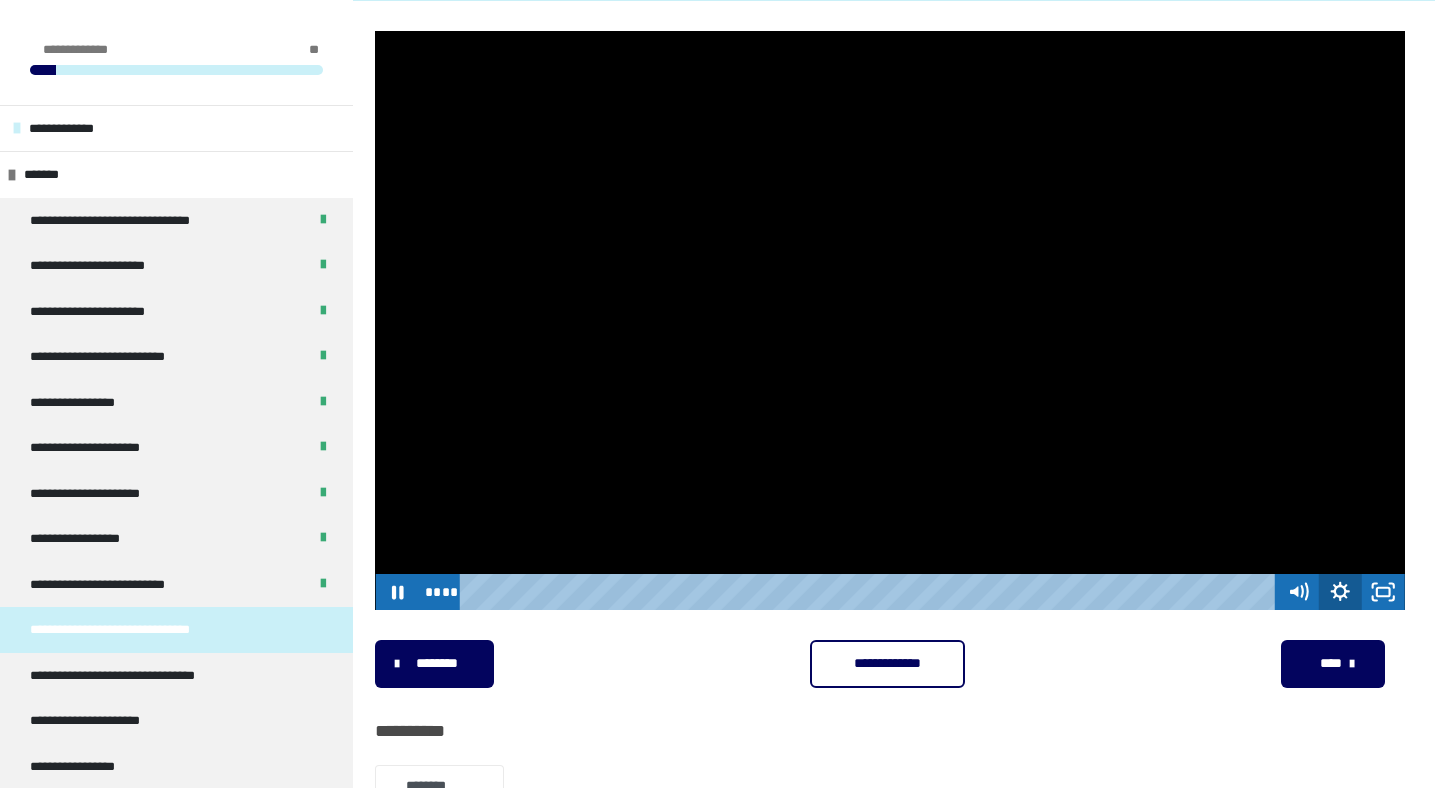 click 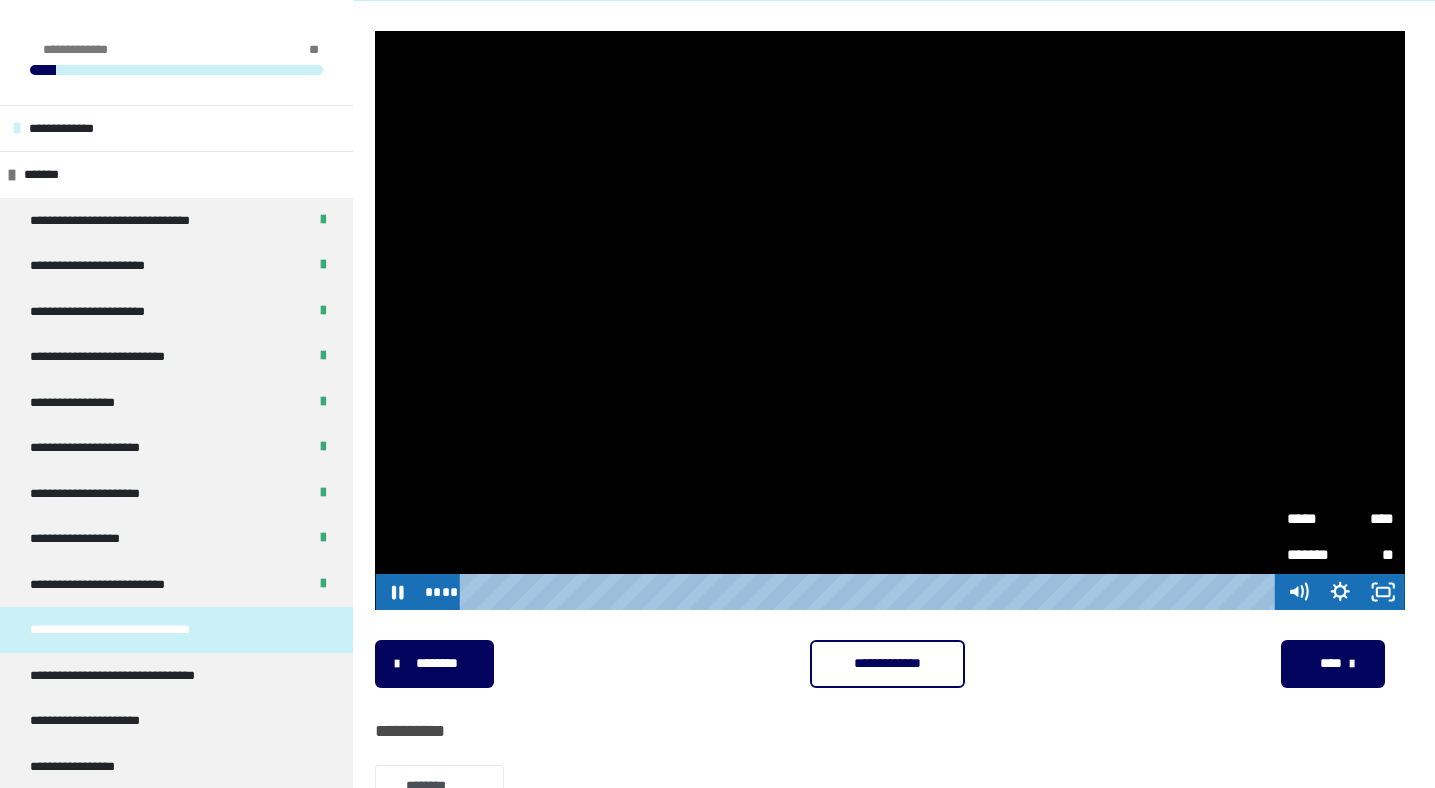 click on "****" at bounding box center (1368, 515) 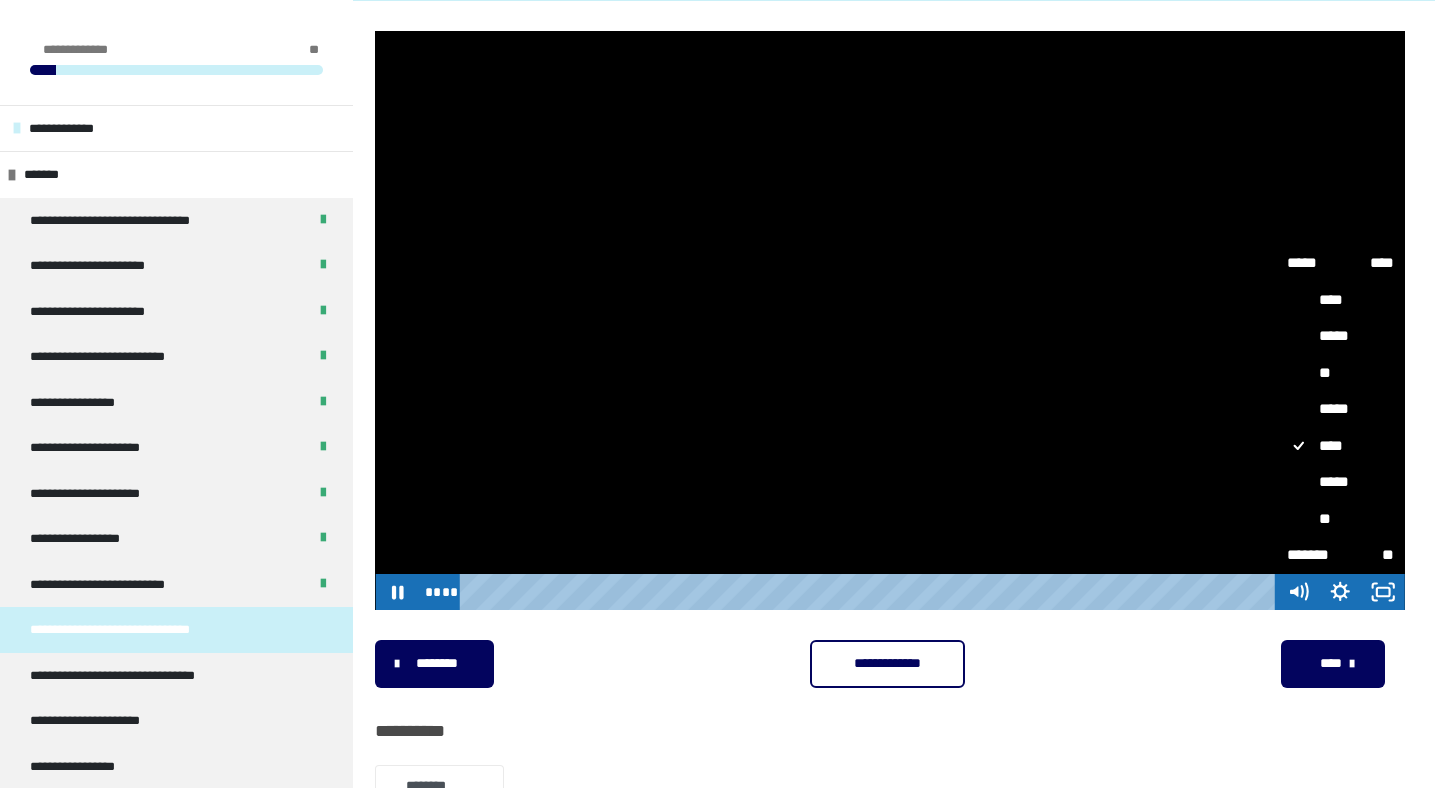 click on "**" at bounding box center [1340, 520] 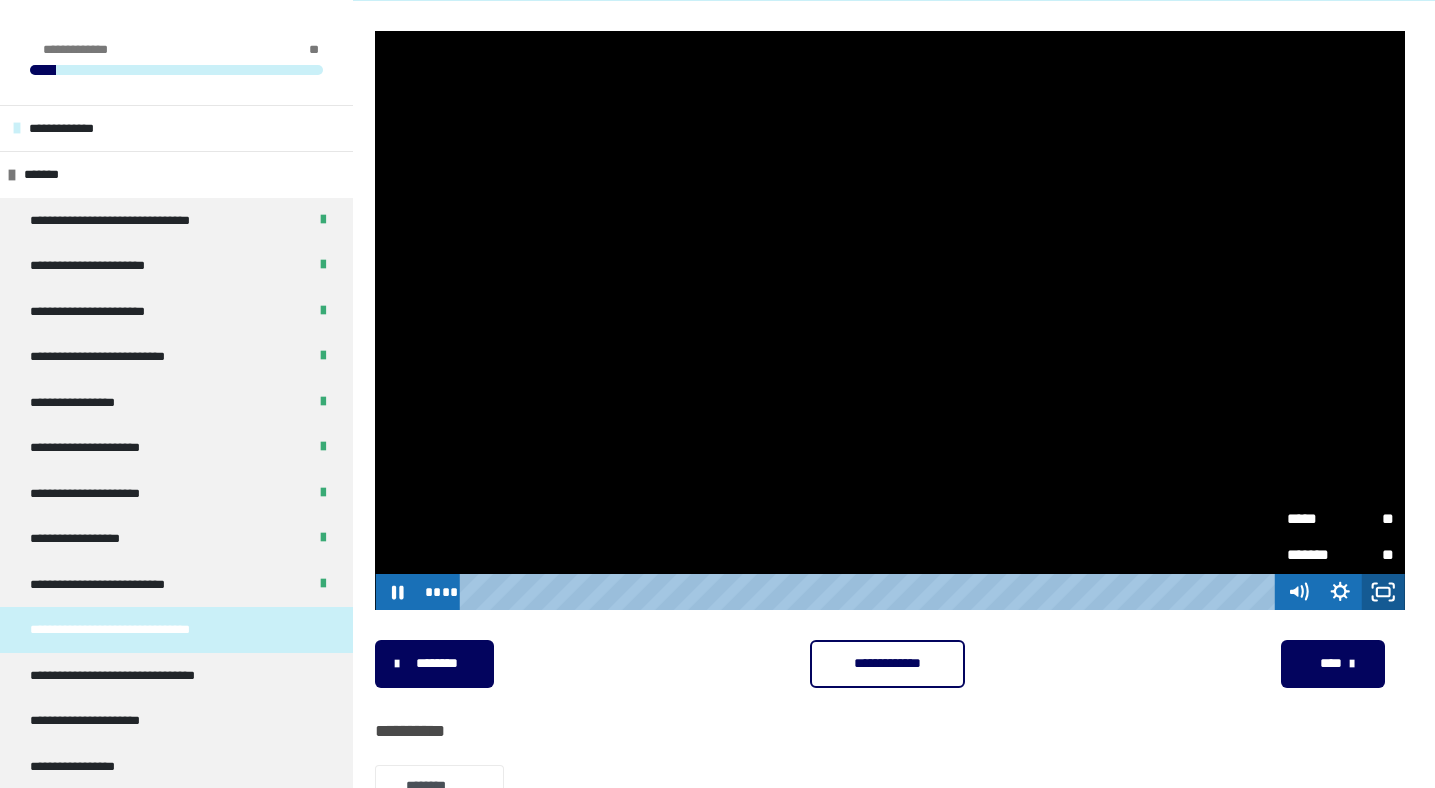 click 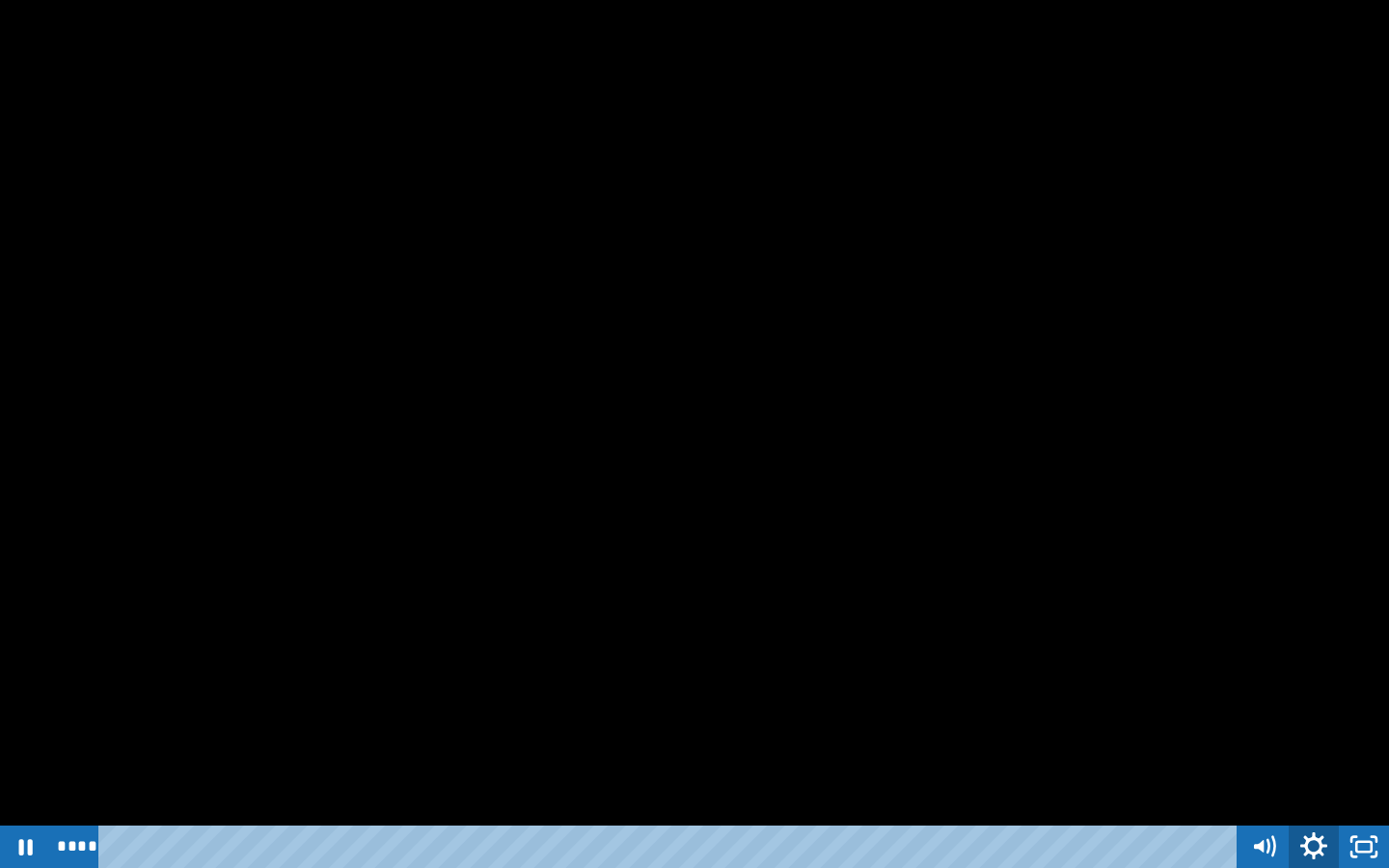 click 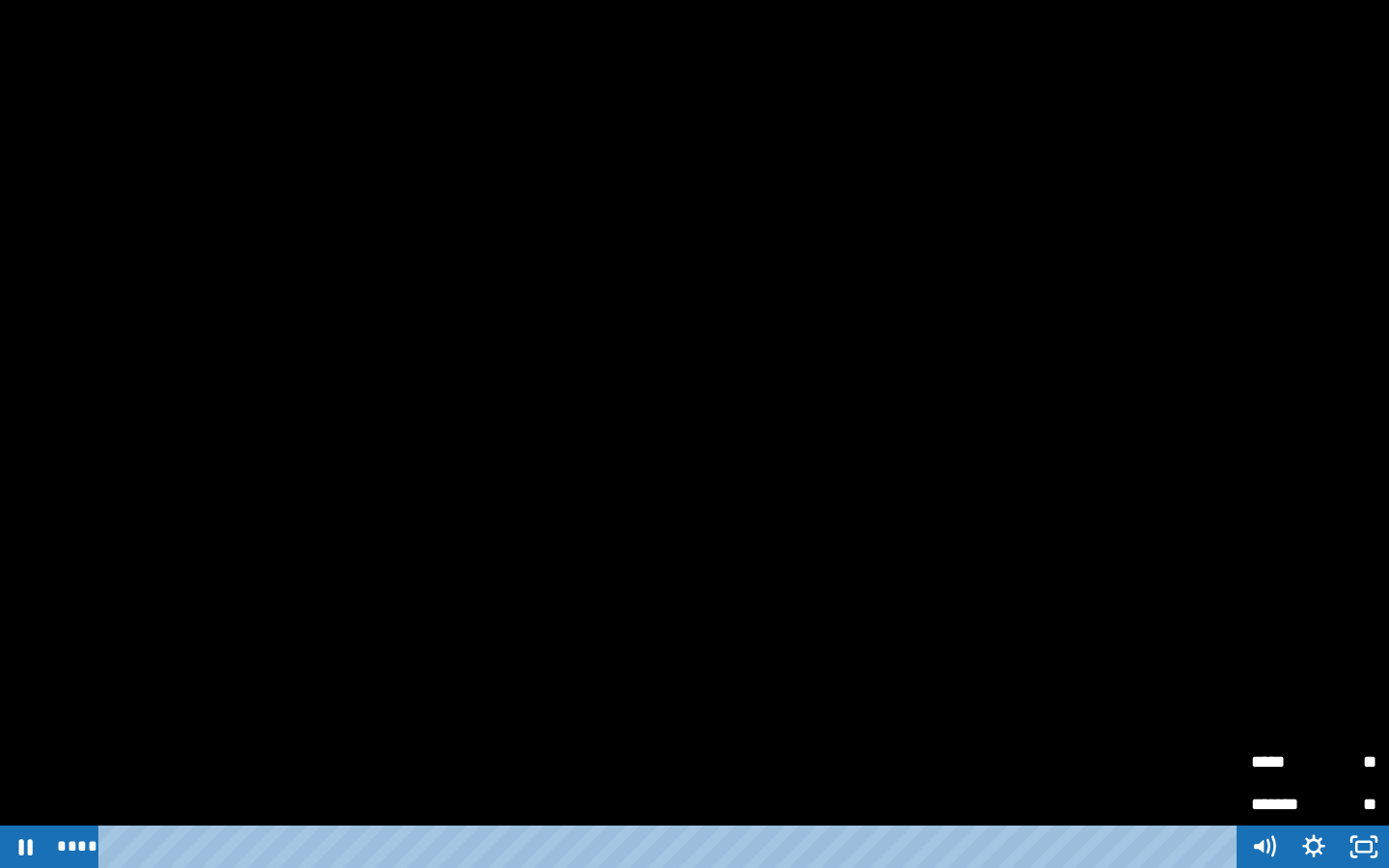 click on "*****" at bounding box center (1282, 757) 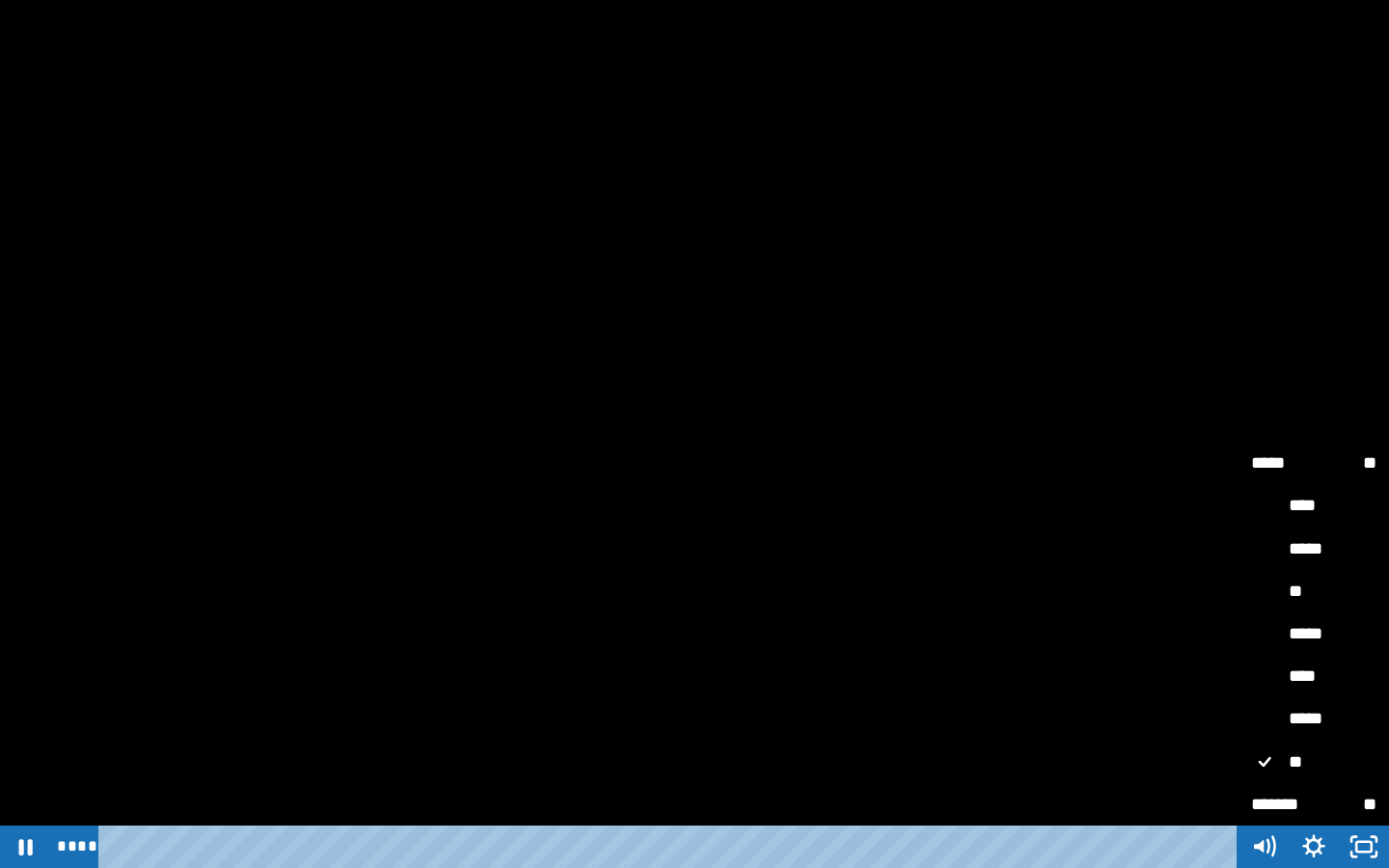click on "****" at bounding box center [1314, 677] 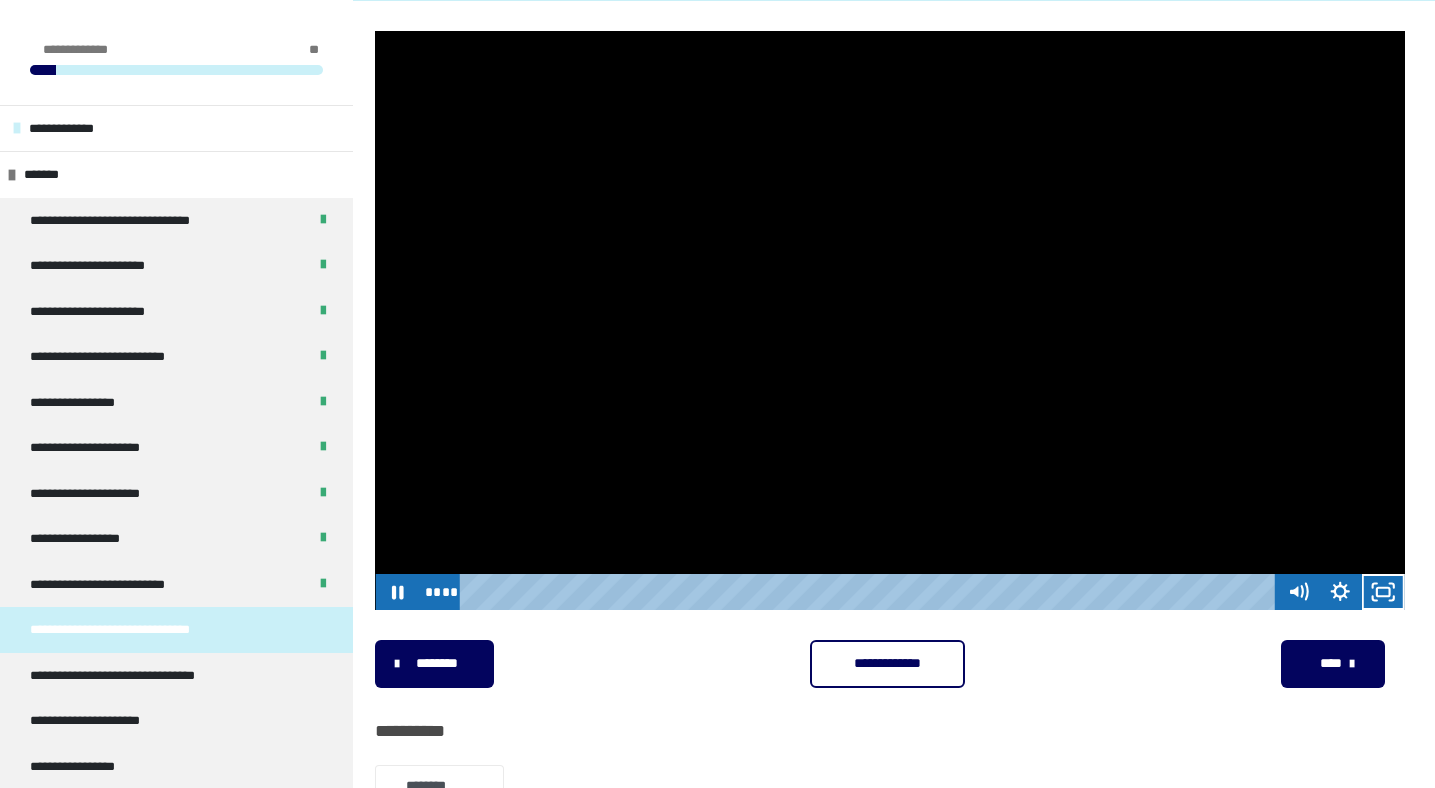 click on "**********" at bounding box center [890, 664] 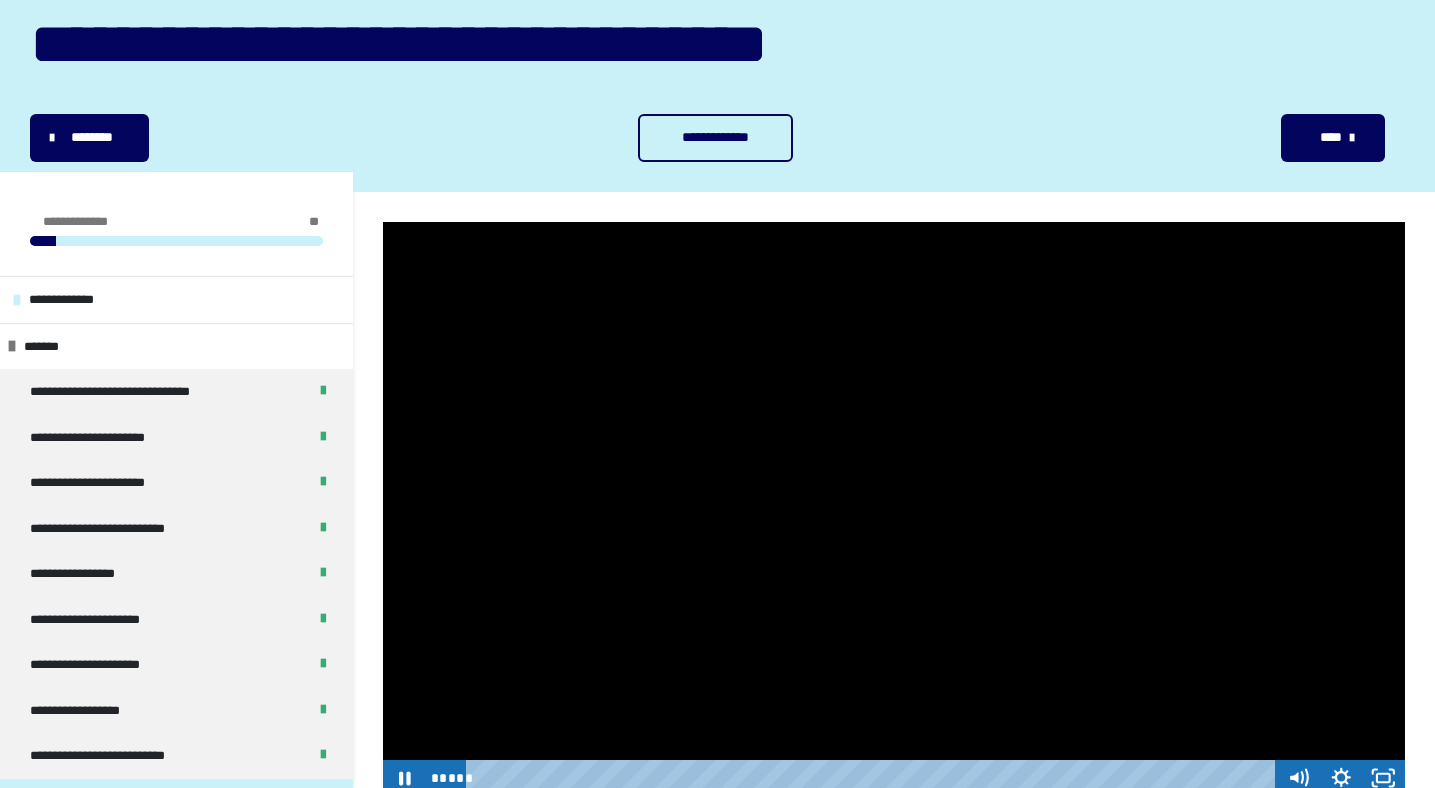 scroll, scrollTop: 92, scrollLeft: 0, axis: vertical 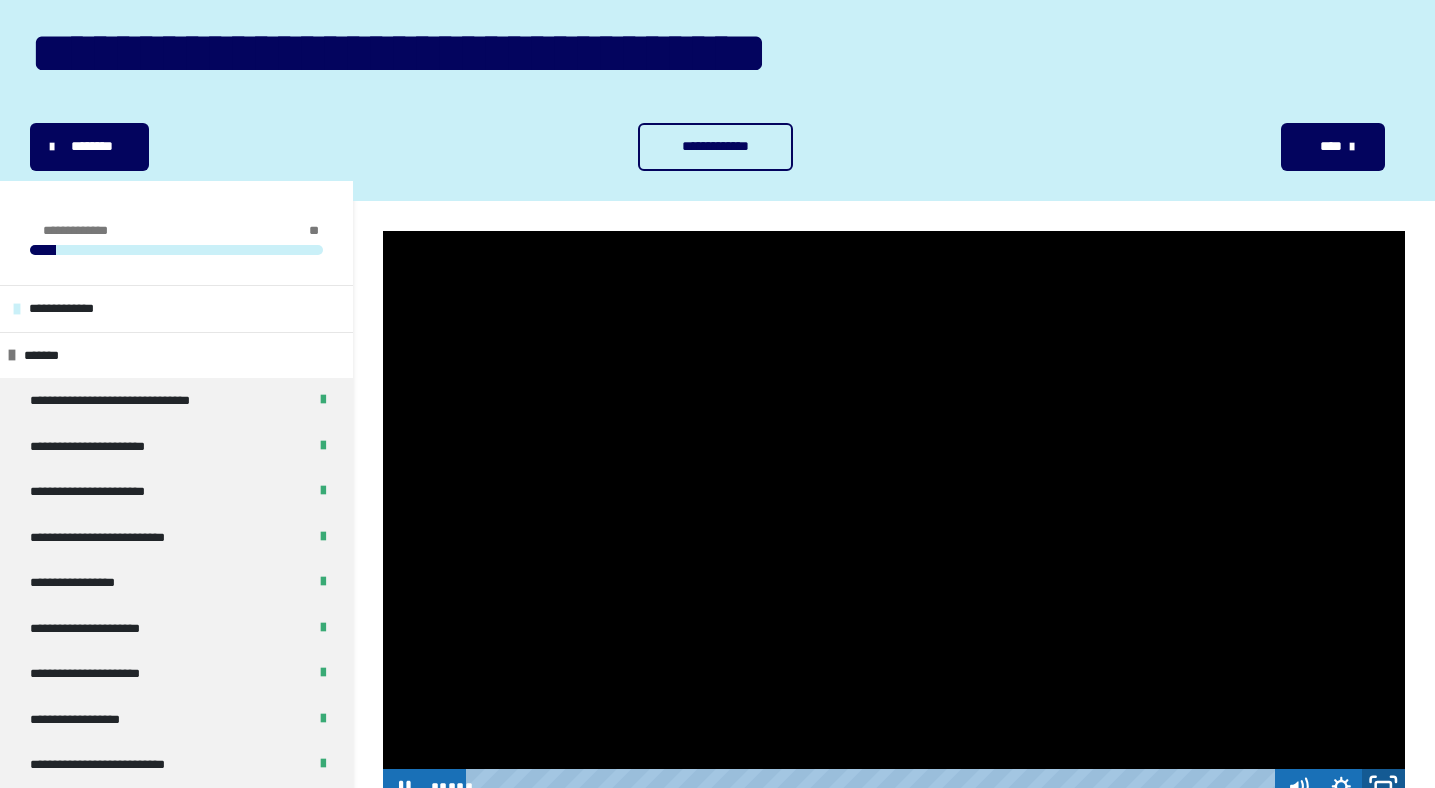 click 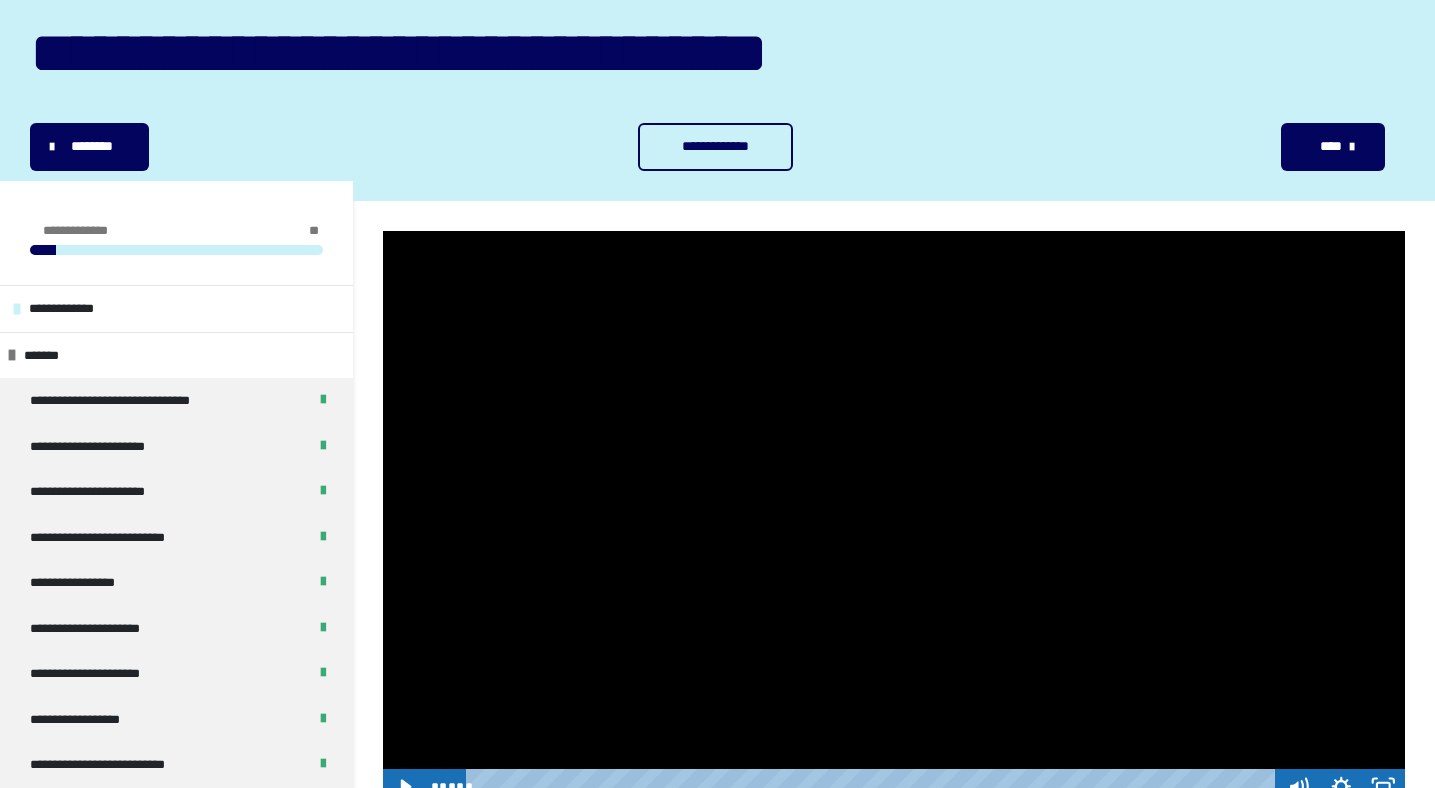 click at bounding box center [894, 518] 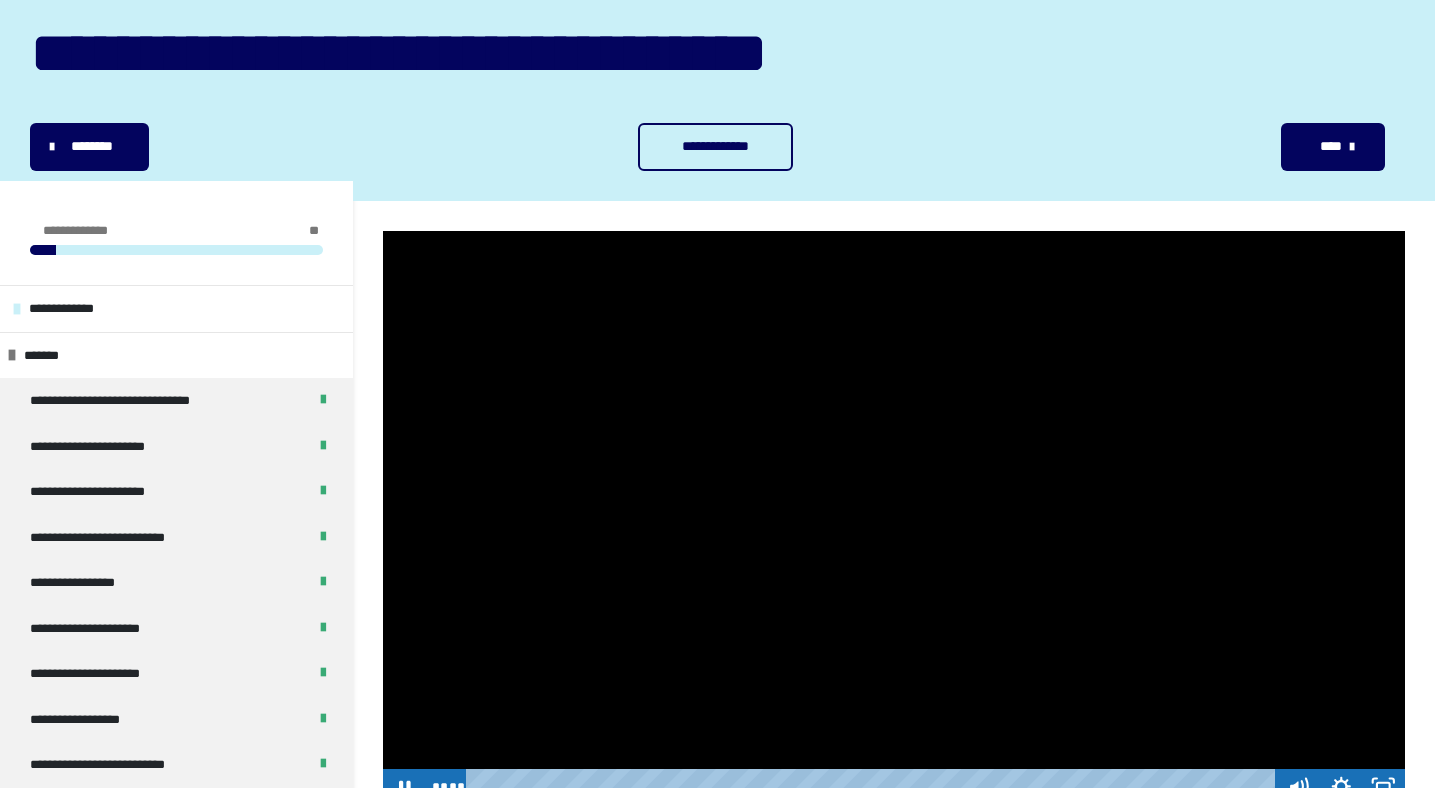 type 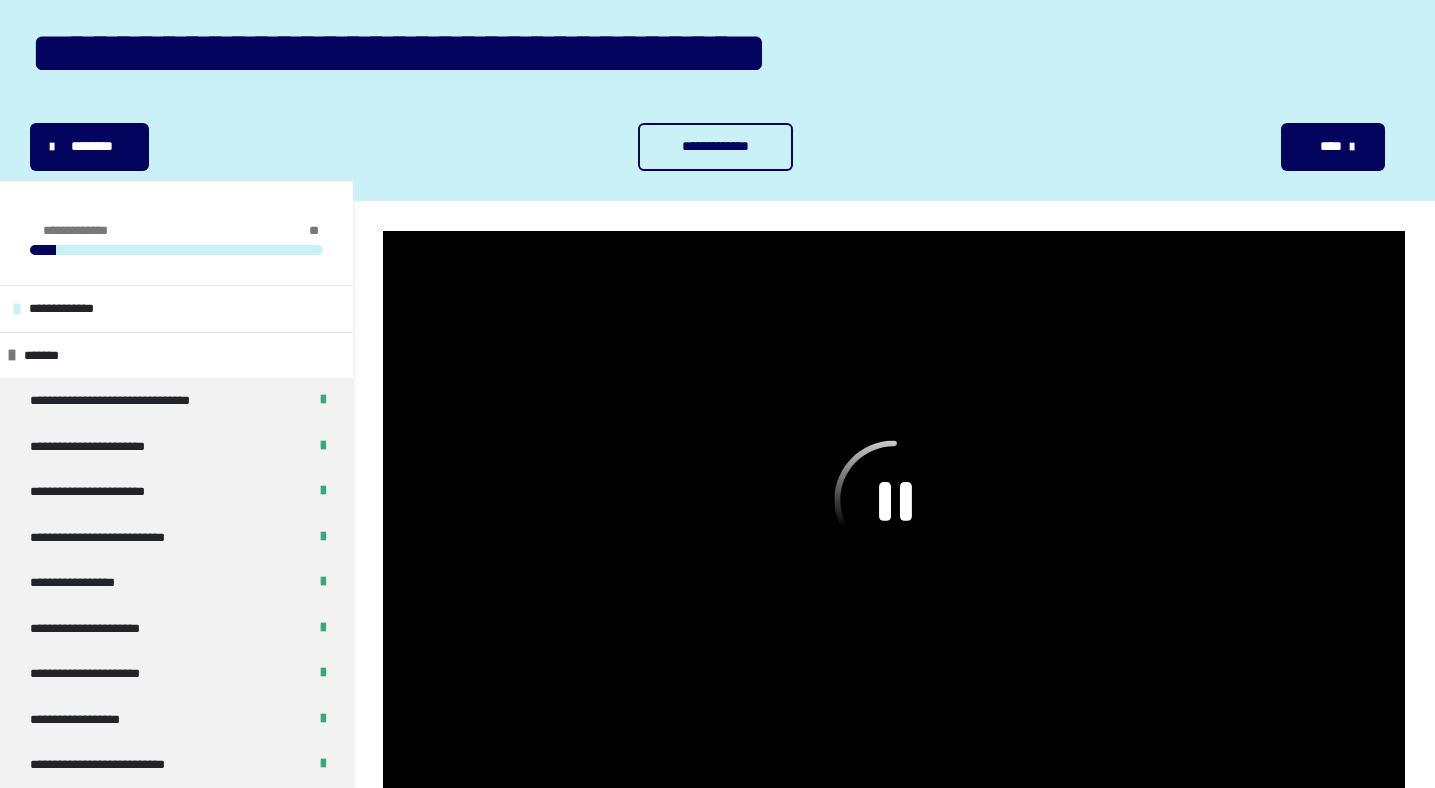 click on "**********" at bounding box center (715, 146) 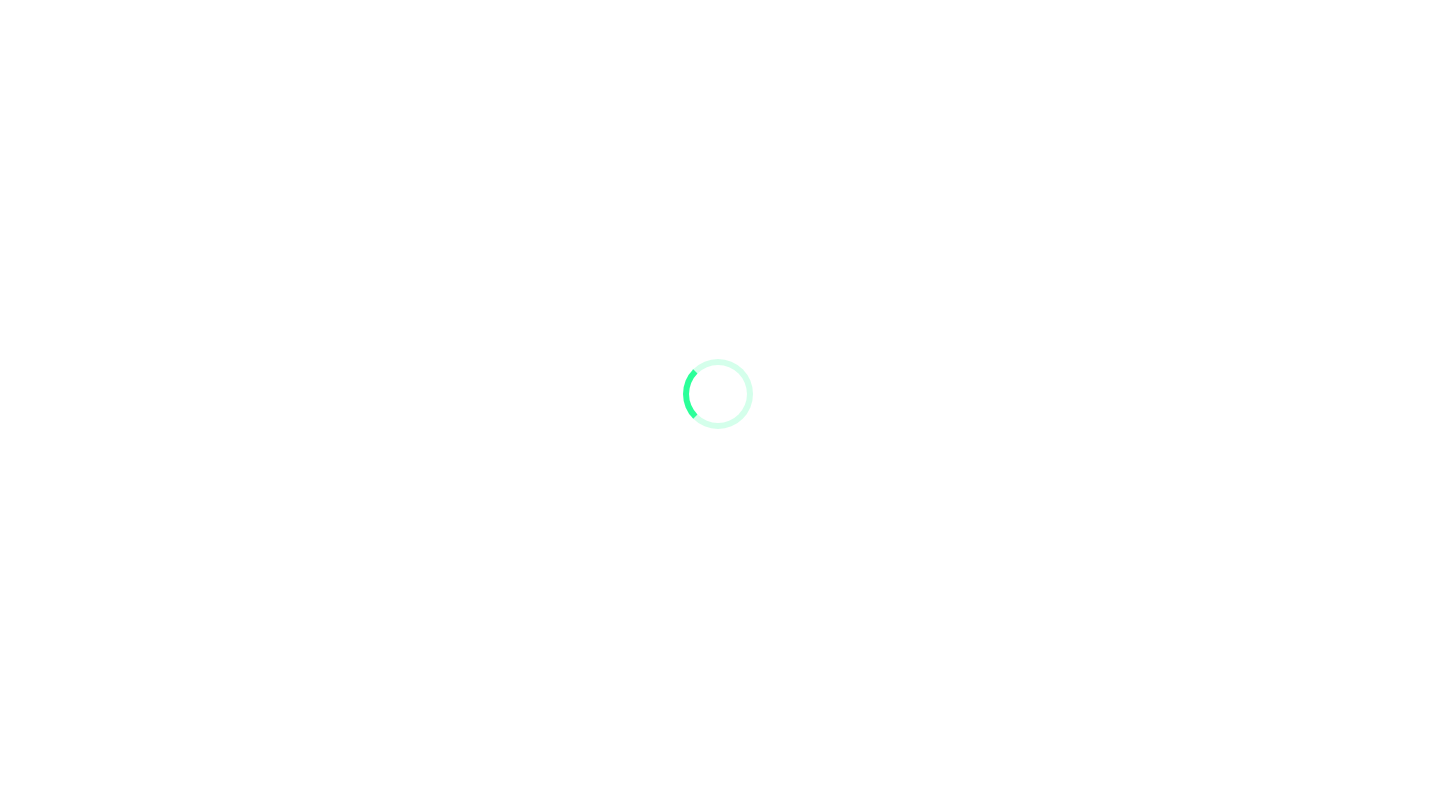 scroll, scrollTop: 0, scrollLeft: 0, axis: both 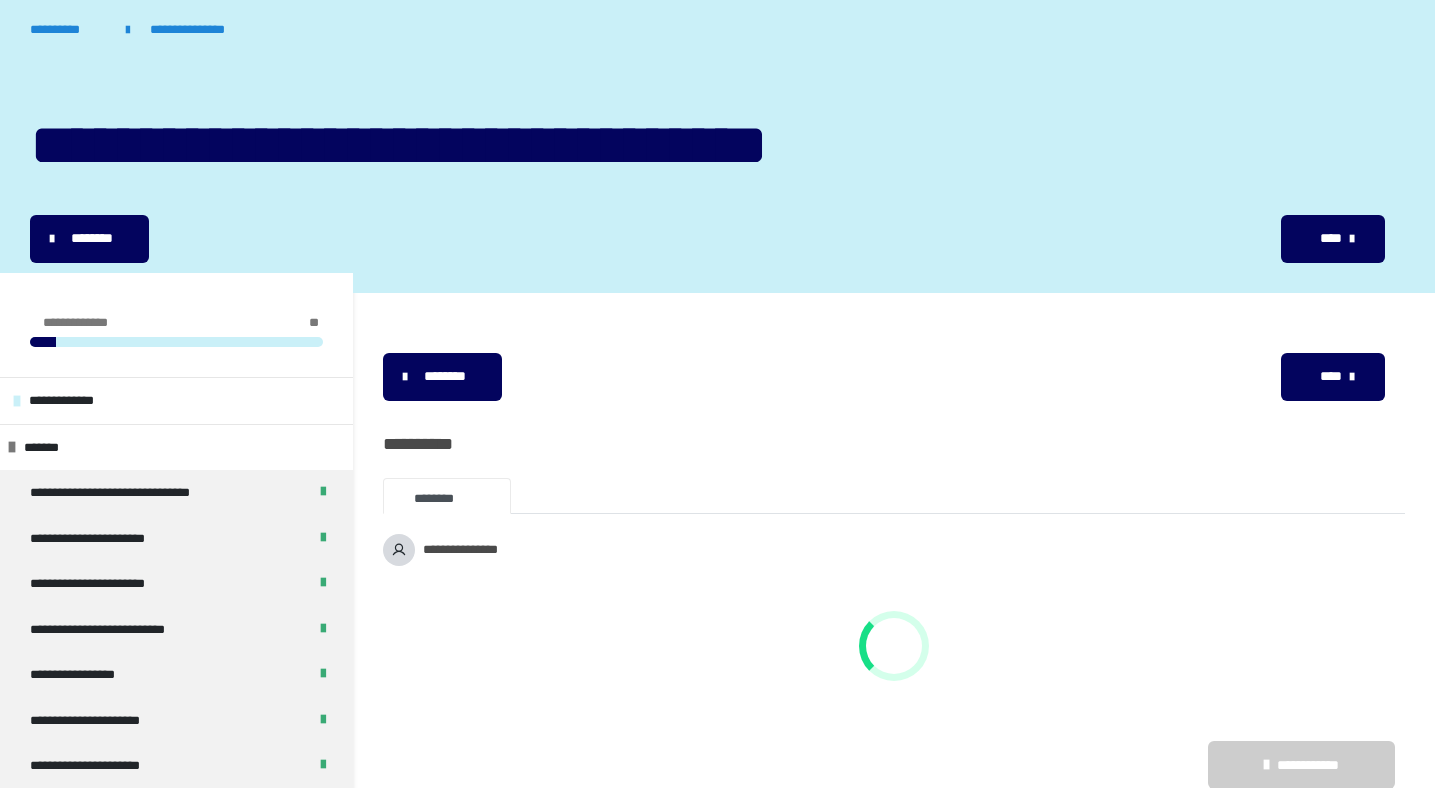 click on "**********" at bounding box center (894, 1500) 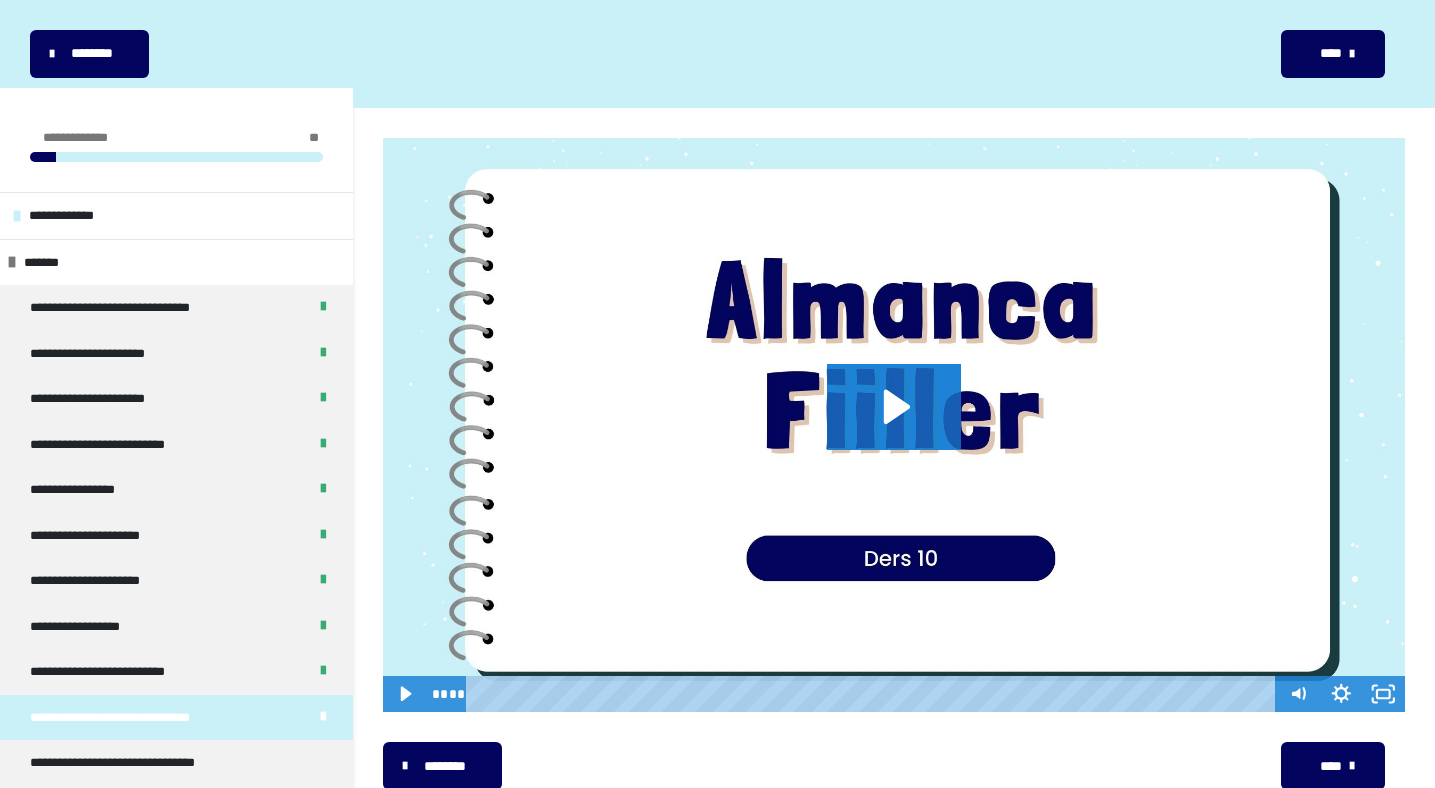 scroll, scrollTop: 240, scrollLeft: 0, axis: vertical 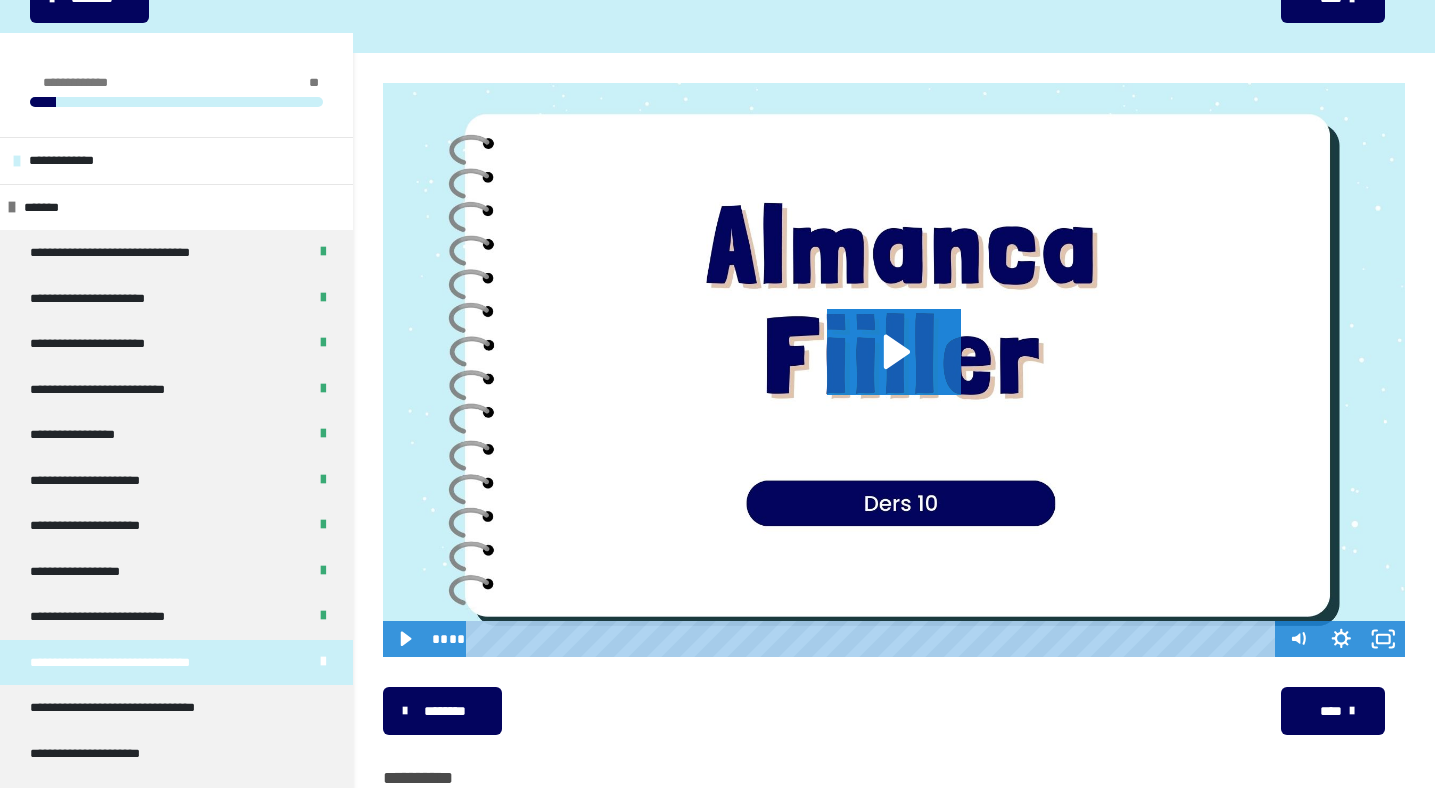 click on "**********" at bounding box center [894, 711] 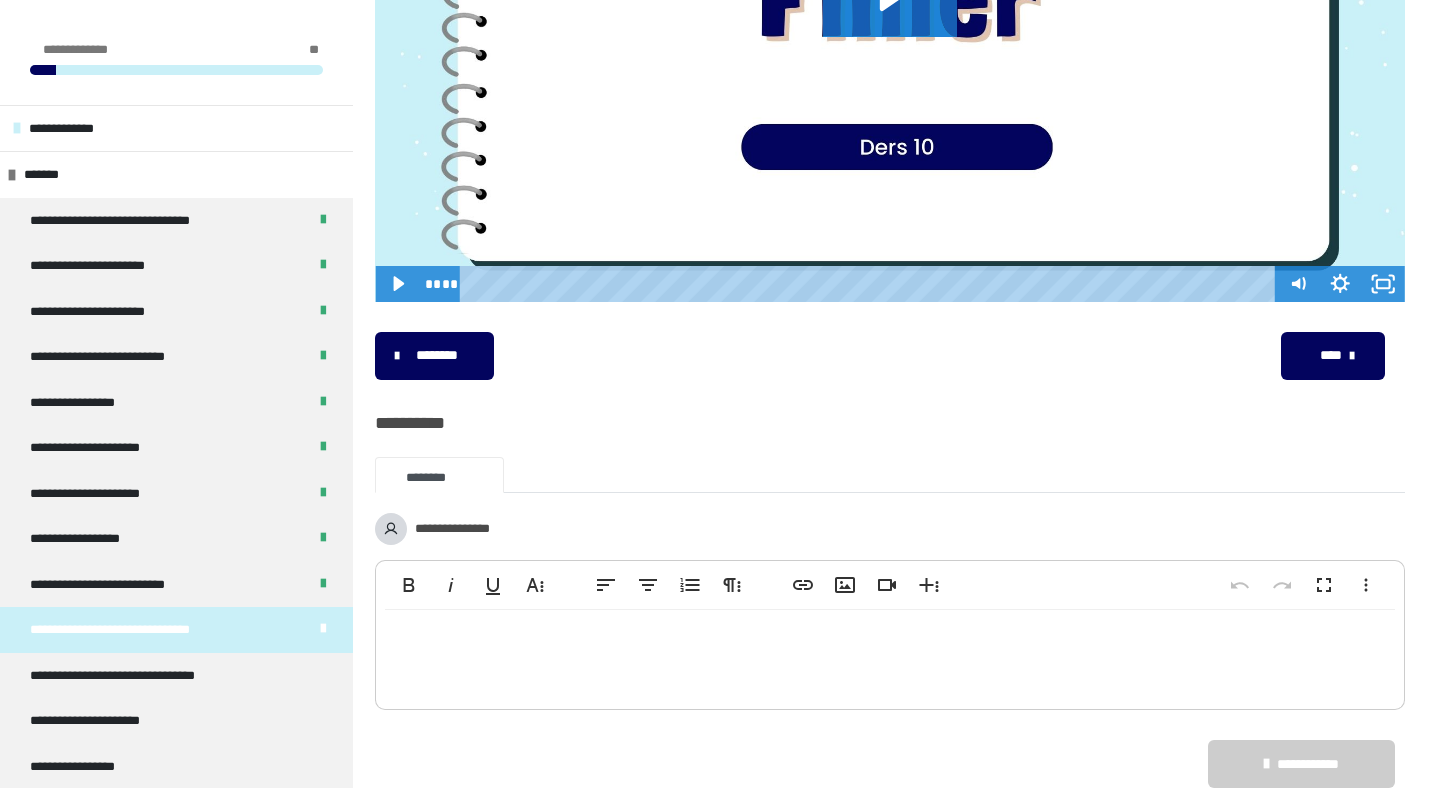 scroll, scrollTop: 640, scrollLeft: 0, axis: vertical 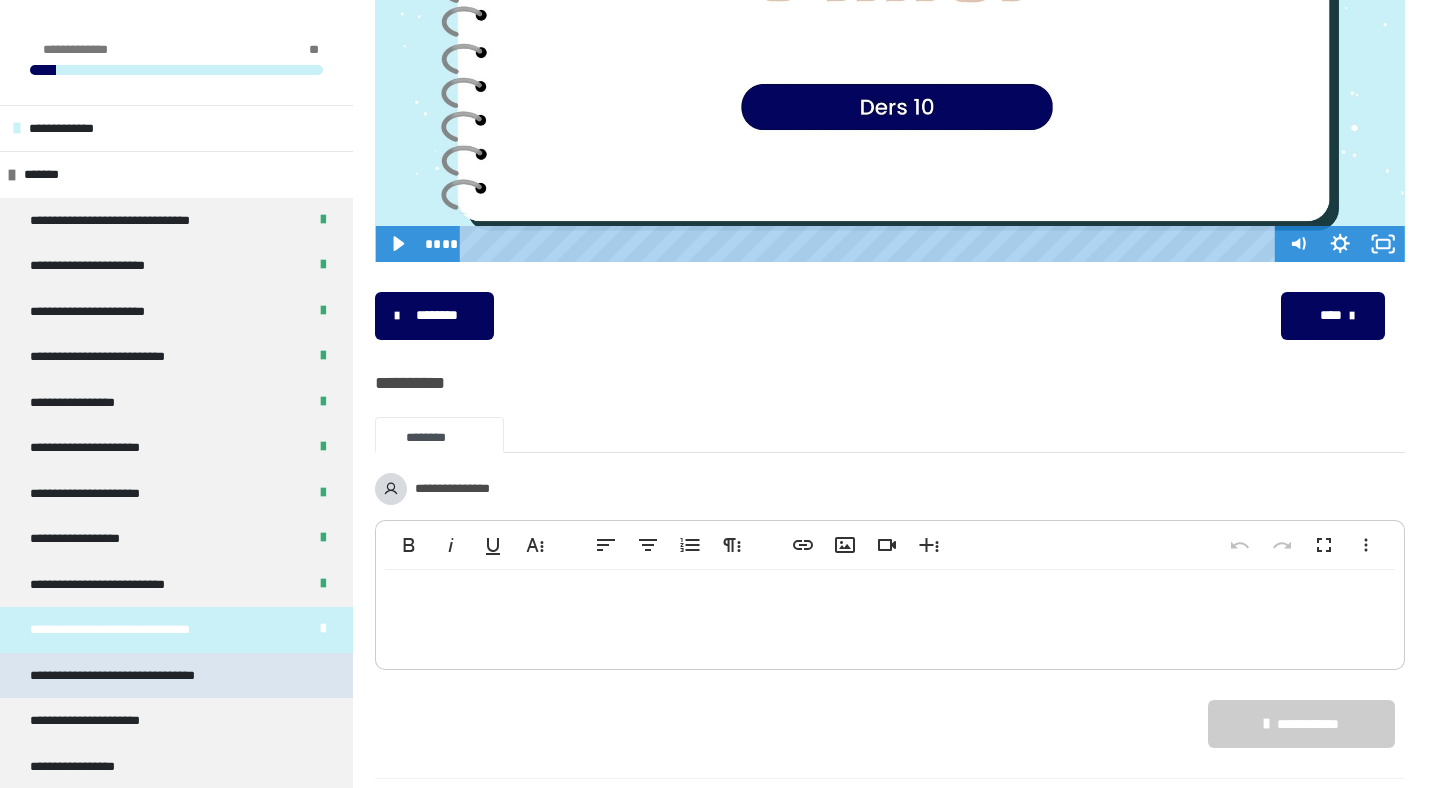 click on "**********" at bounding box center (134, 676) 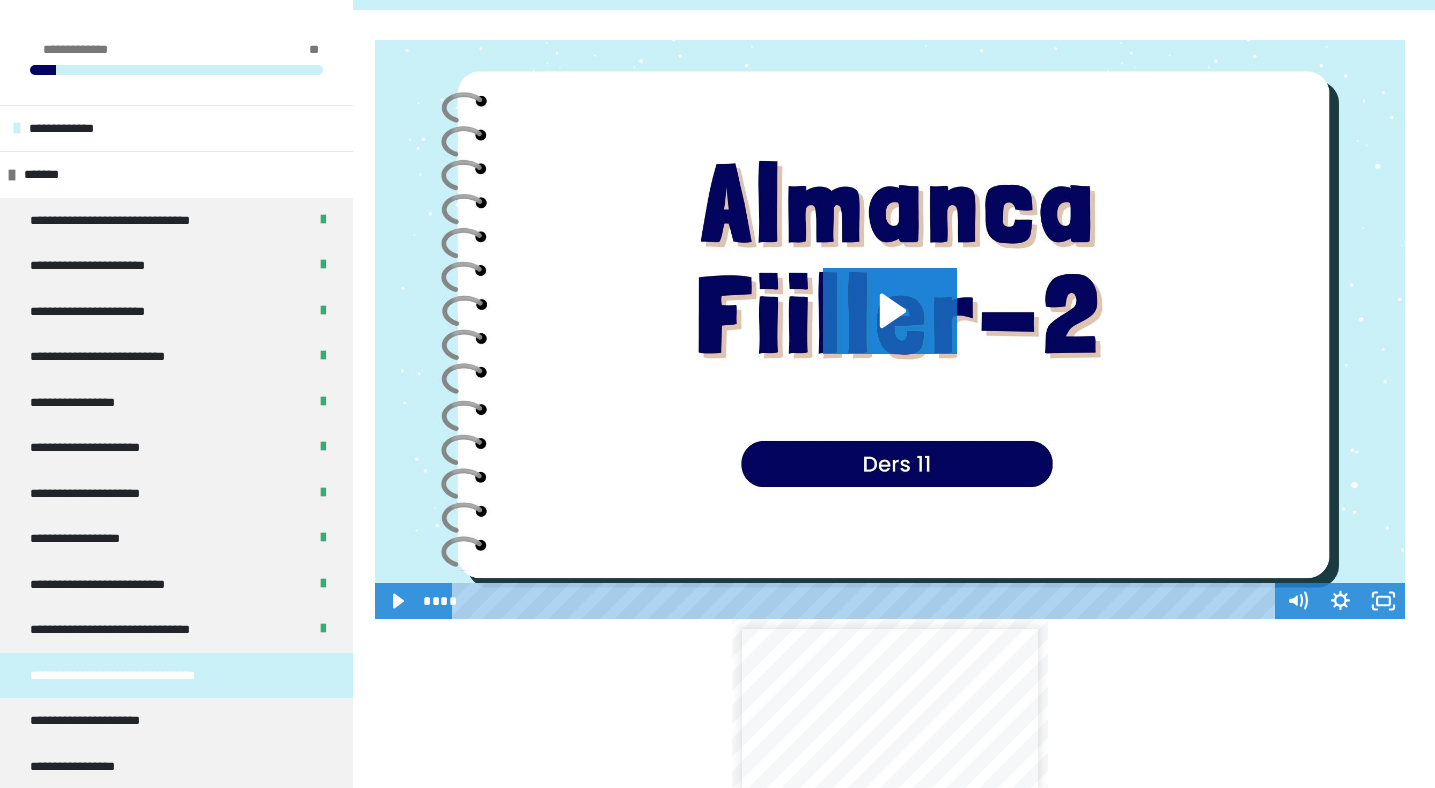 click on "**********" at bounding box center (890, 843) 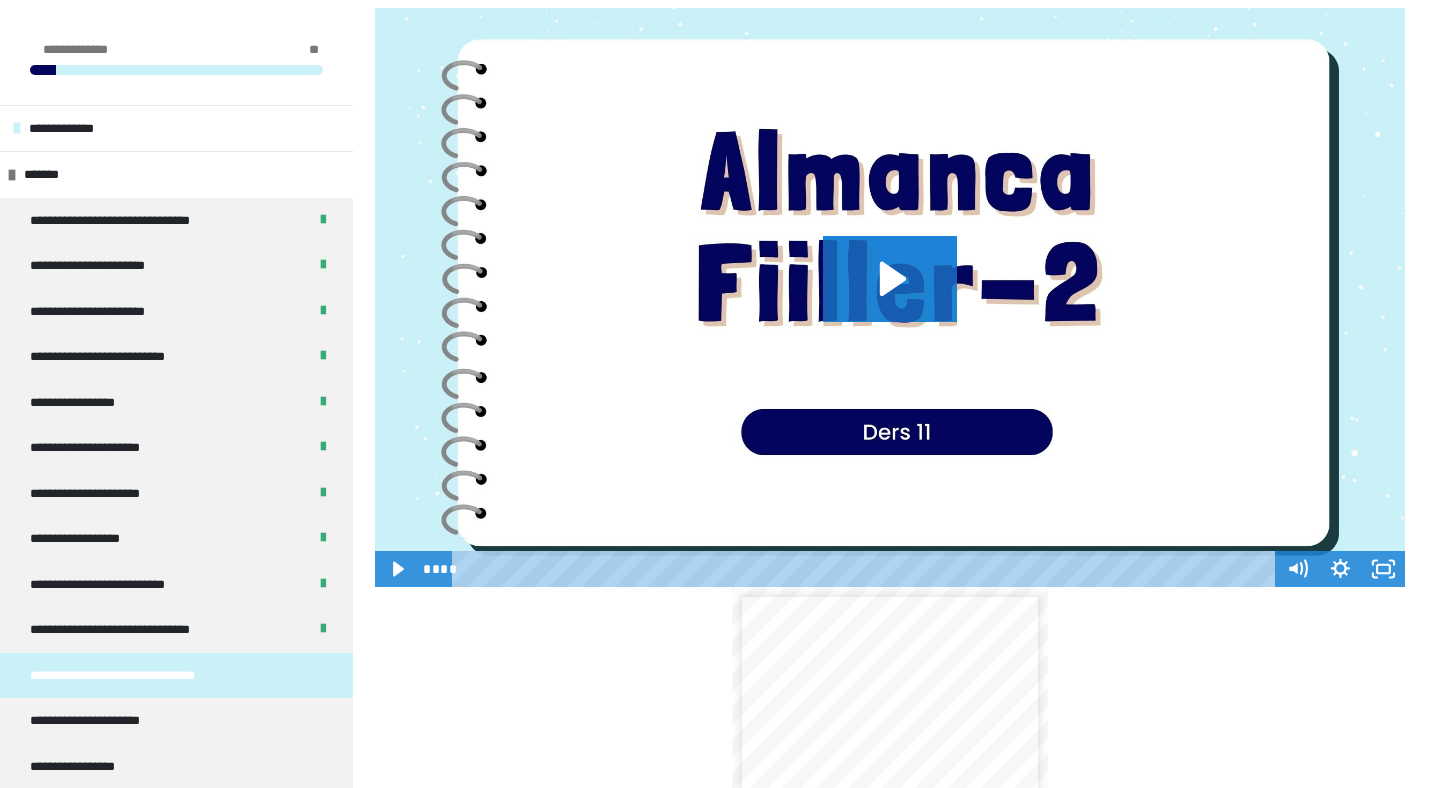 scroll, scrollTop: 323, scrollLeft: 0, axis: vertical 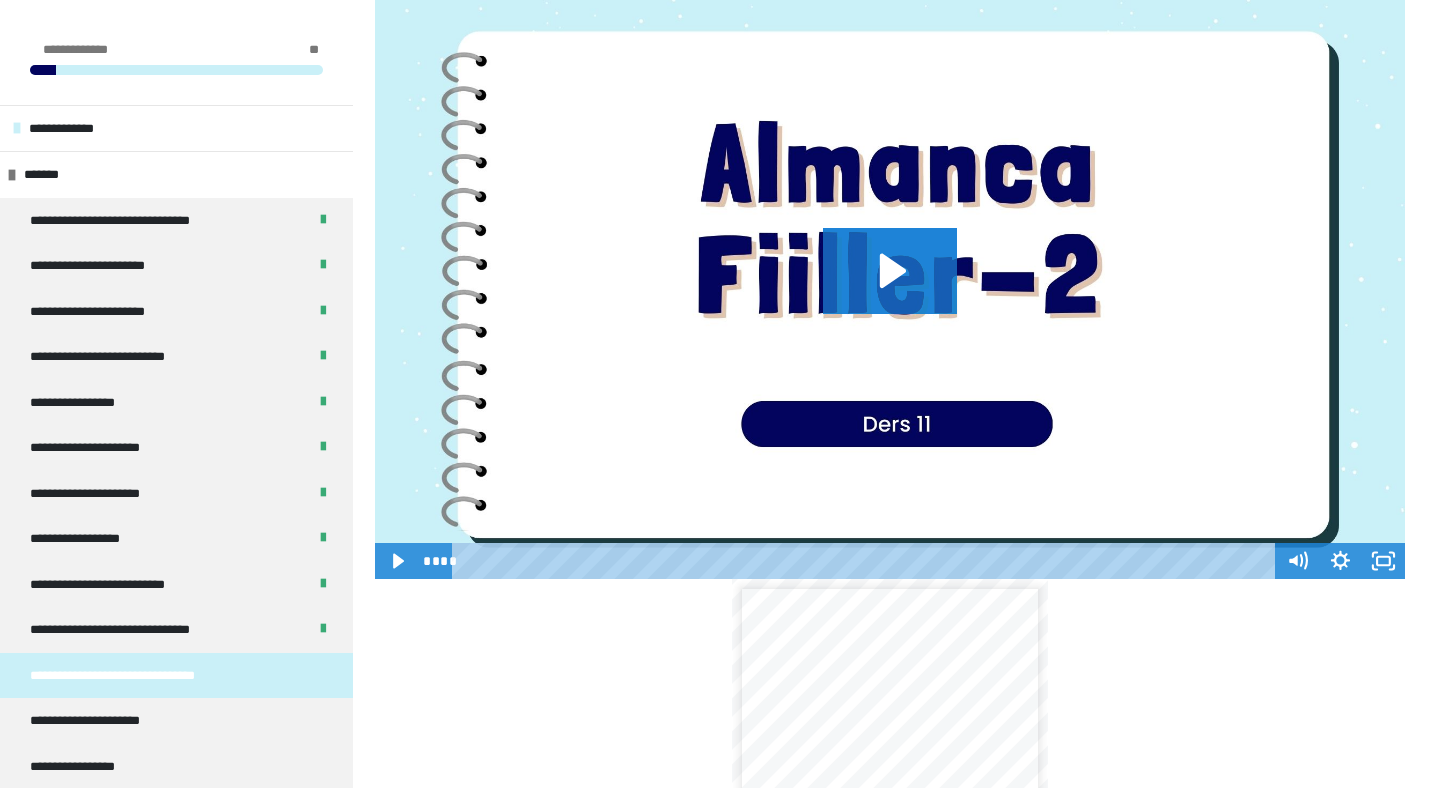 click on "**********" at bounding box center (717, 1333) 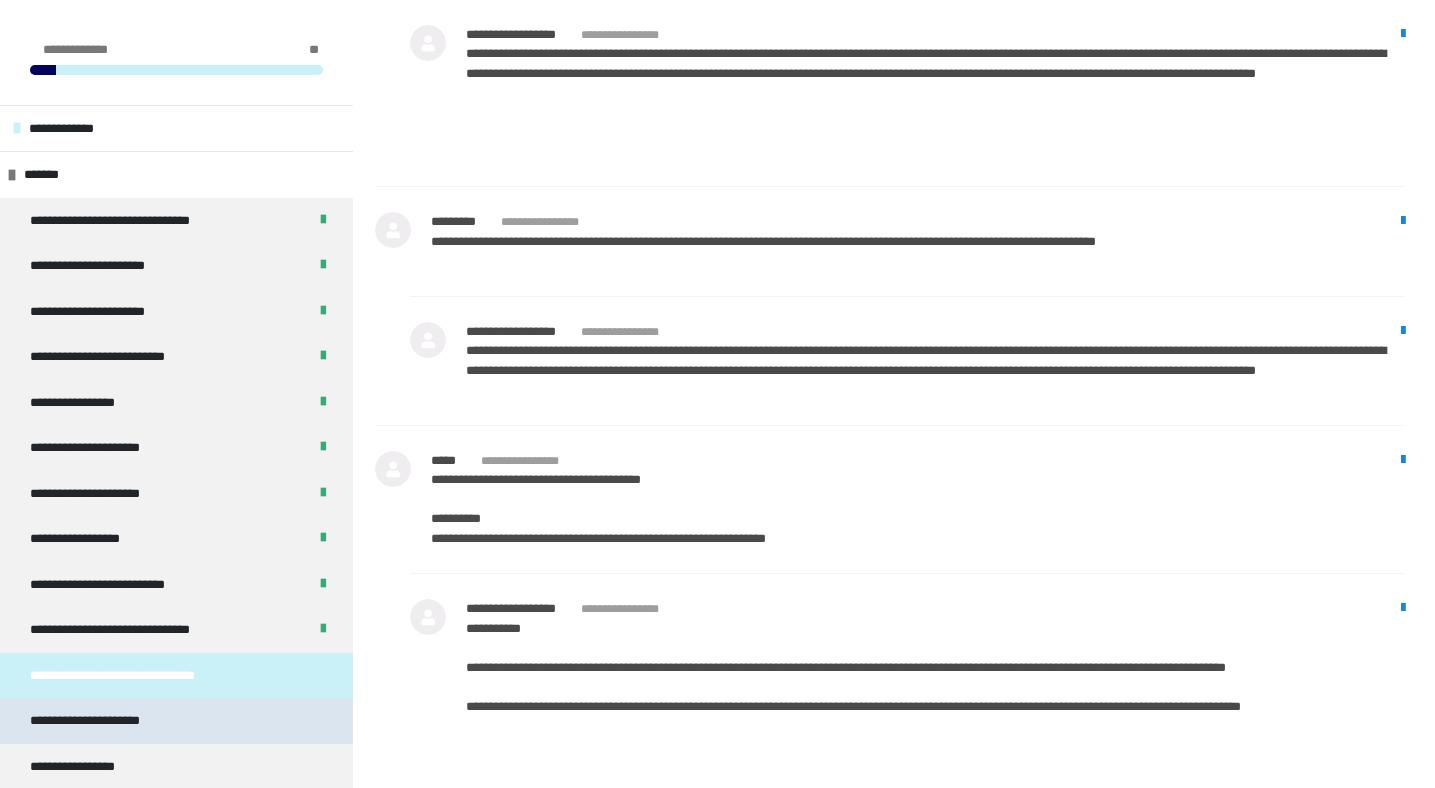 scroll, scrollTop: 2231, scrollLeft: 0, axis: vertical 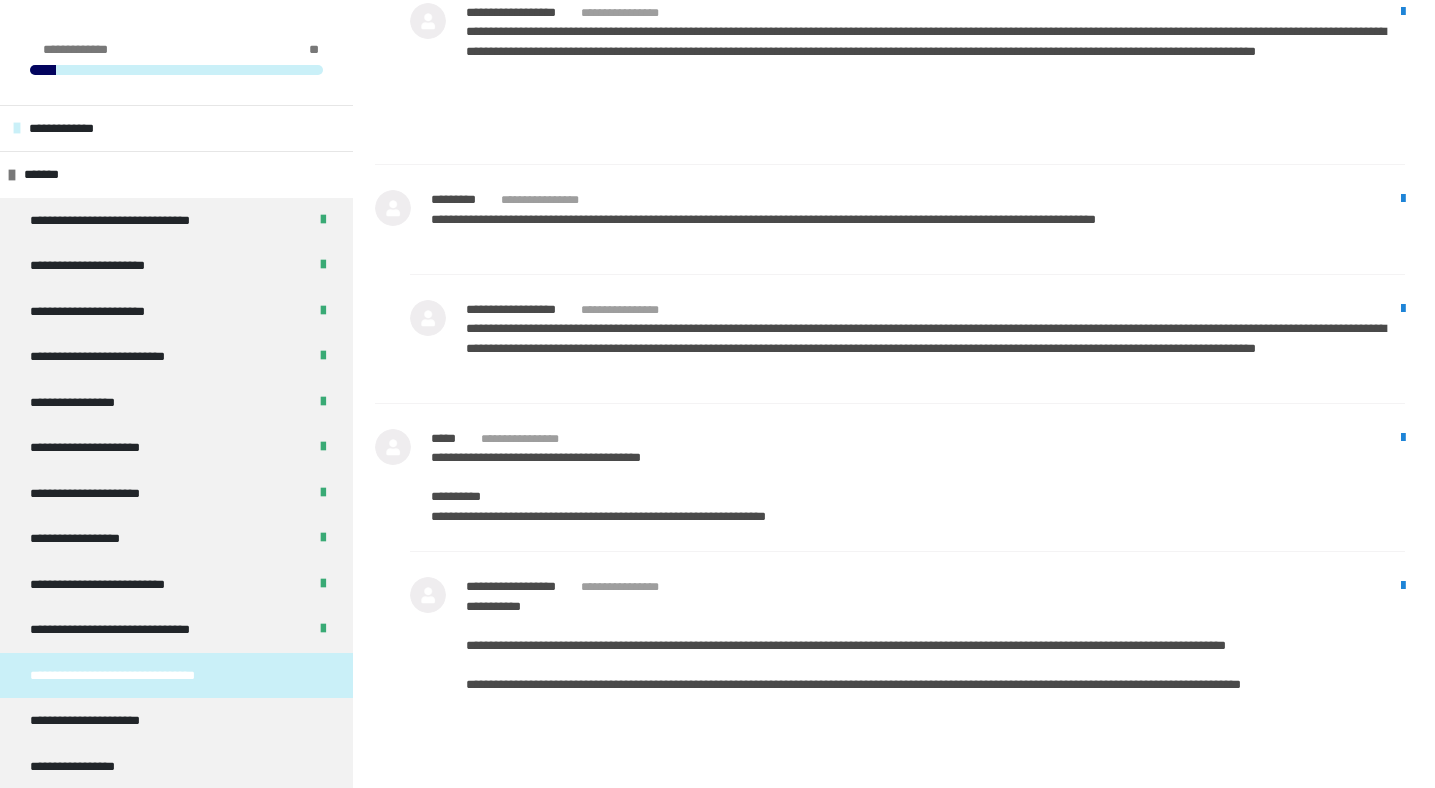 click on "**********" at bounding box center (717, -575) 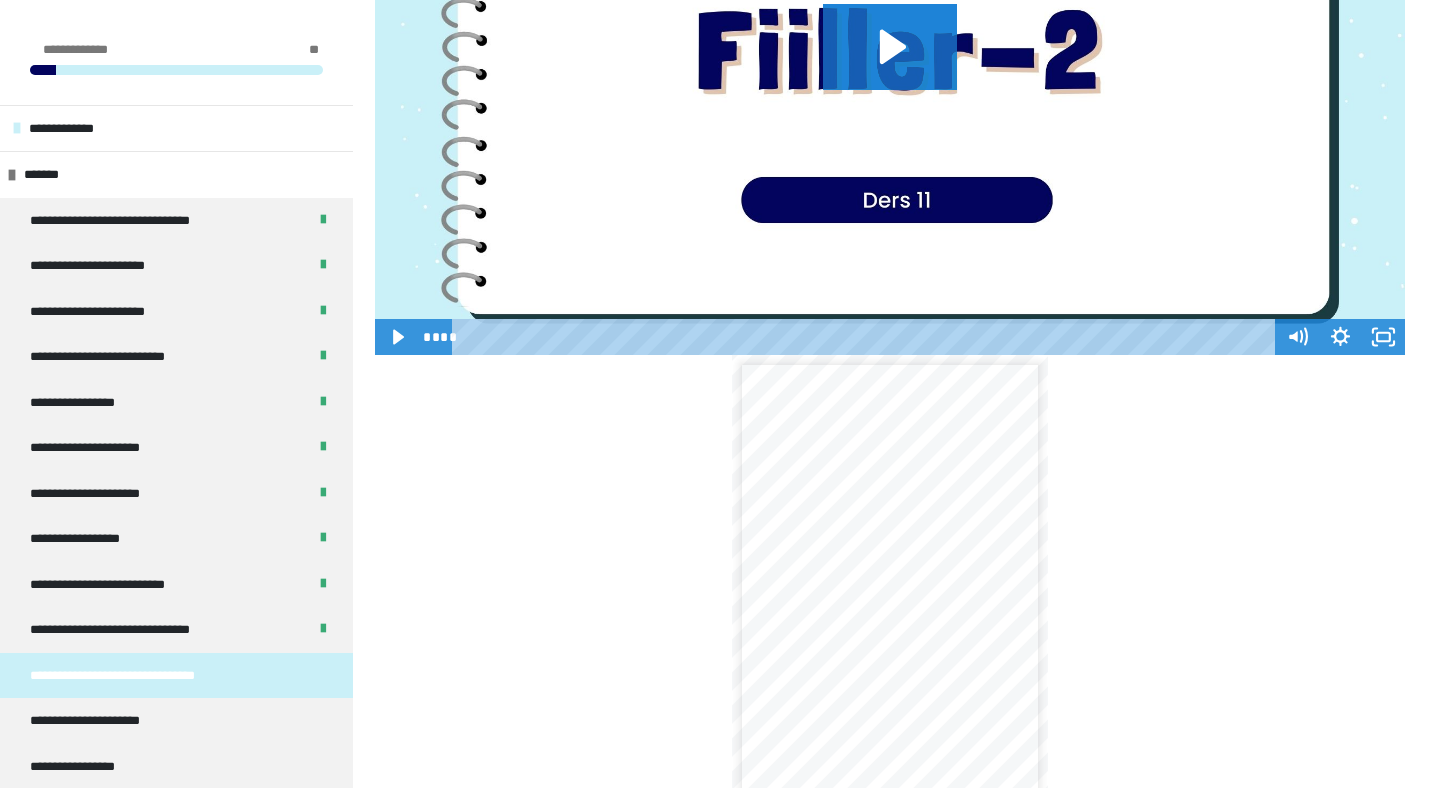 scroll, scrollTop: 591, scrollLeft: 0, axis: vertical 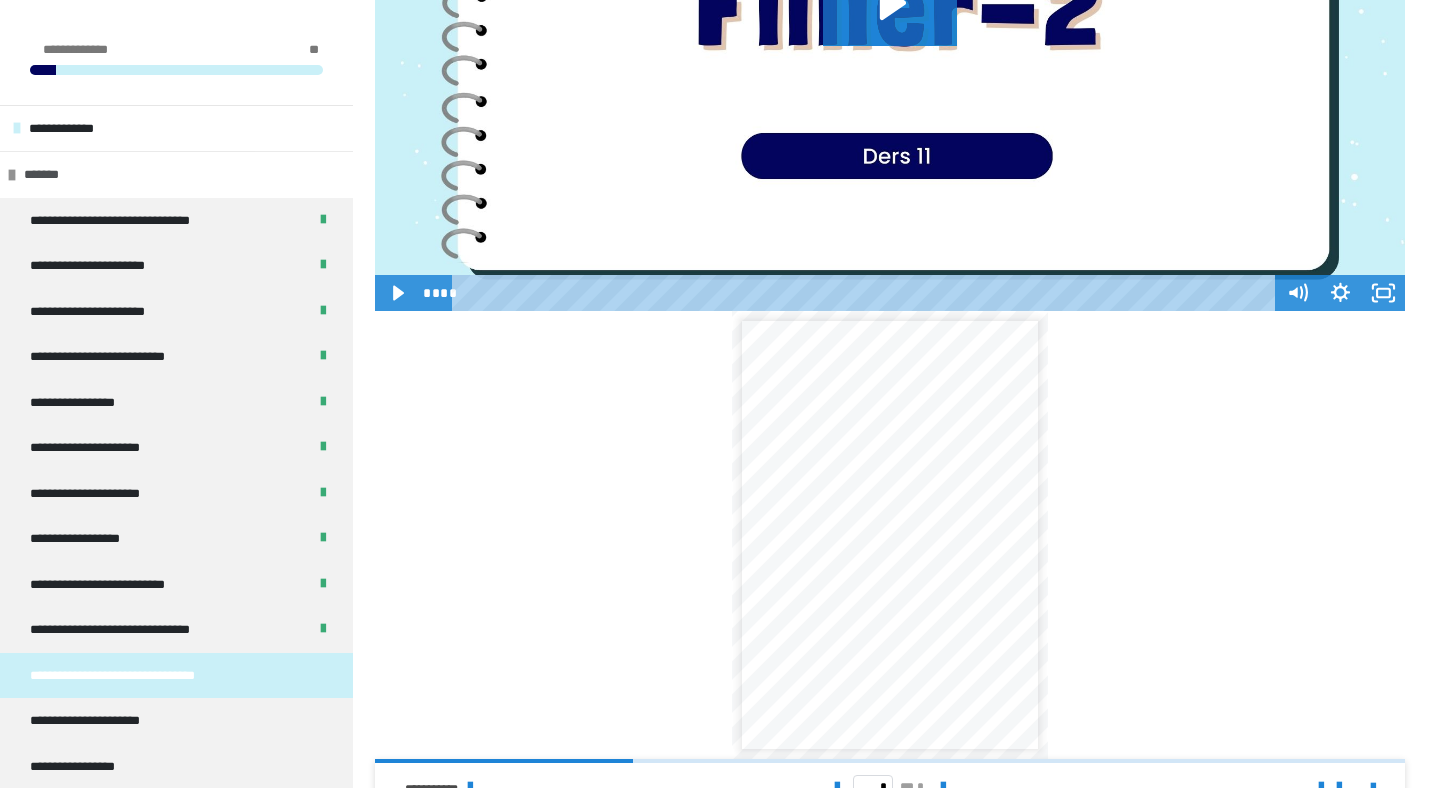 click on "*******" at bounding box center (176, 174) 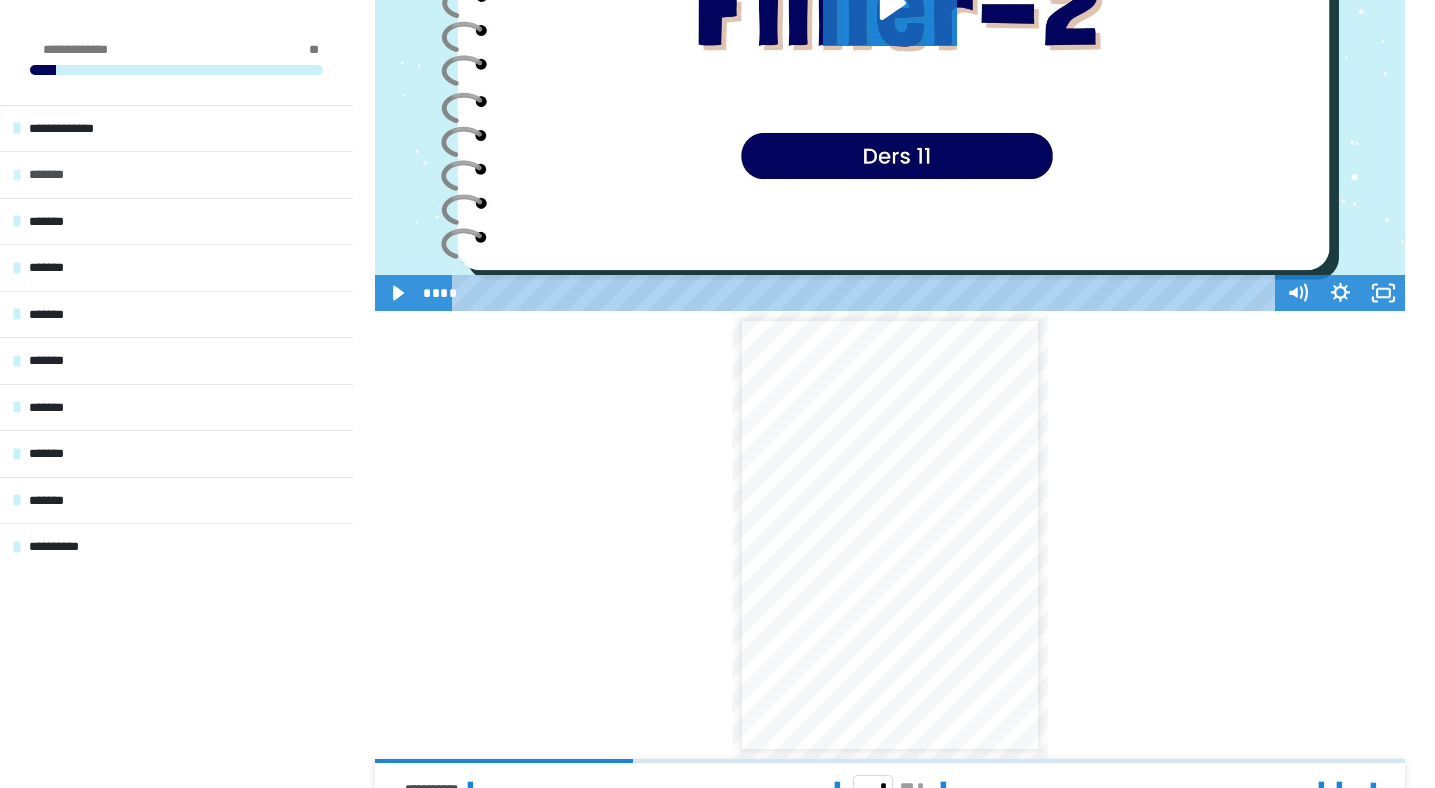 click on "*******" at bounding box center (55, 175) 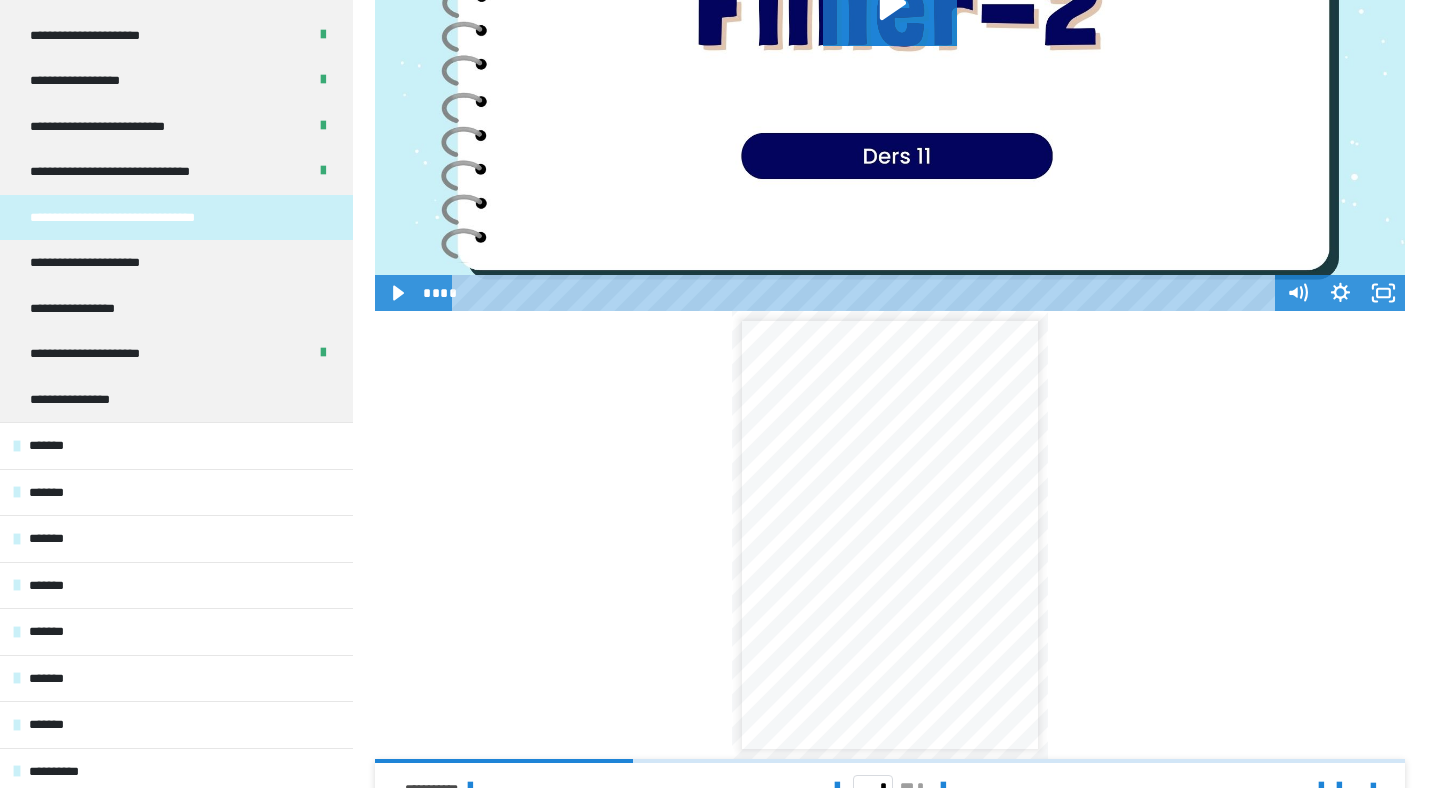 scroll, scrollTop: 459, scrollLeft: 0, axis: vertical 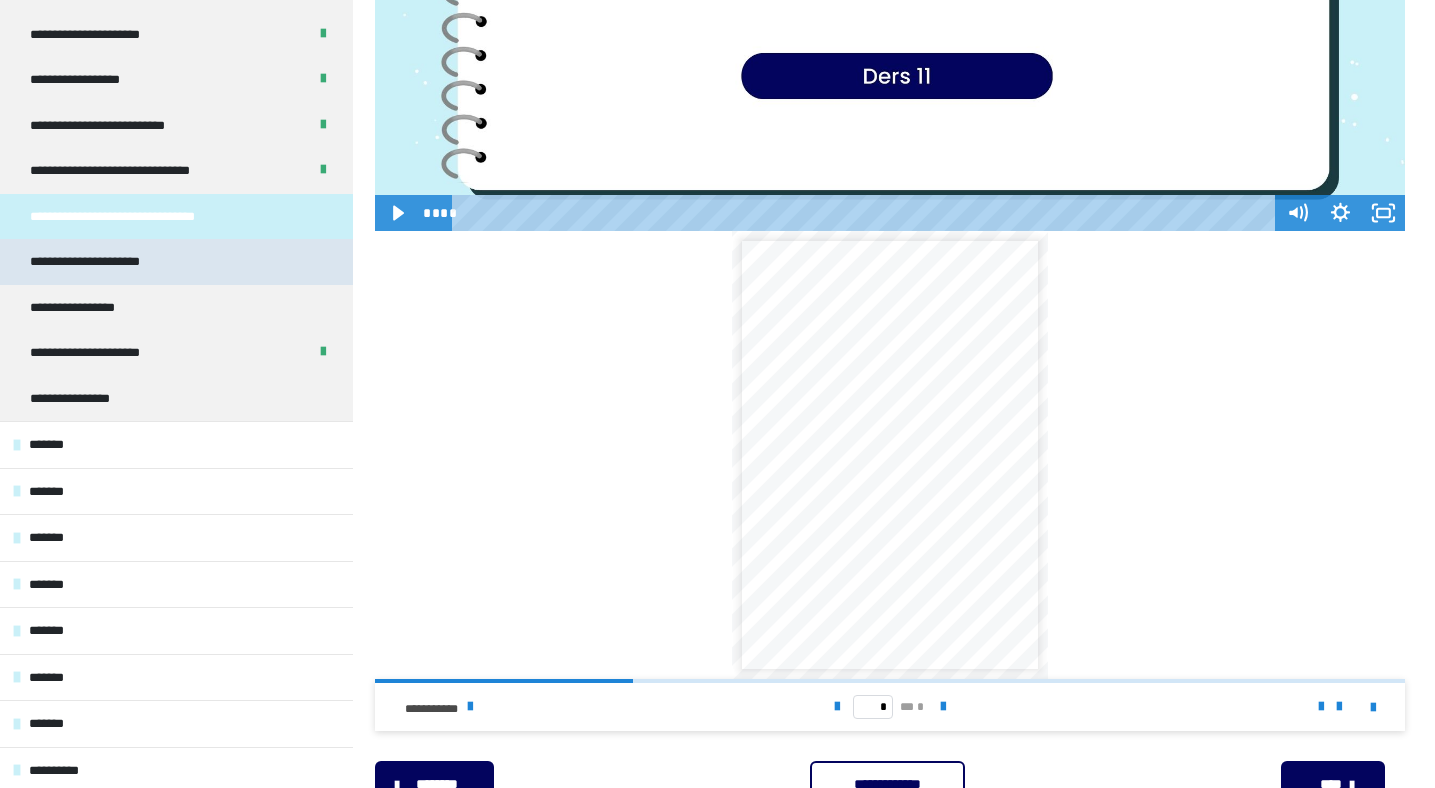 click on "**********" at bounding box center (108, 262) 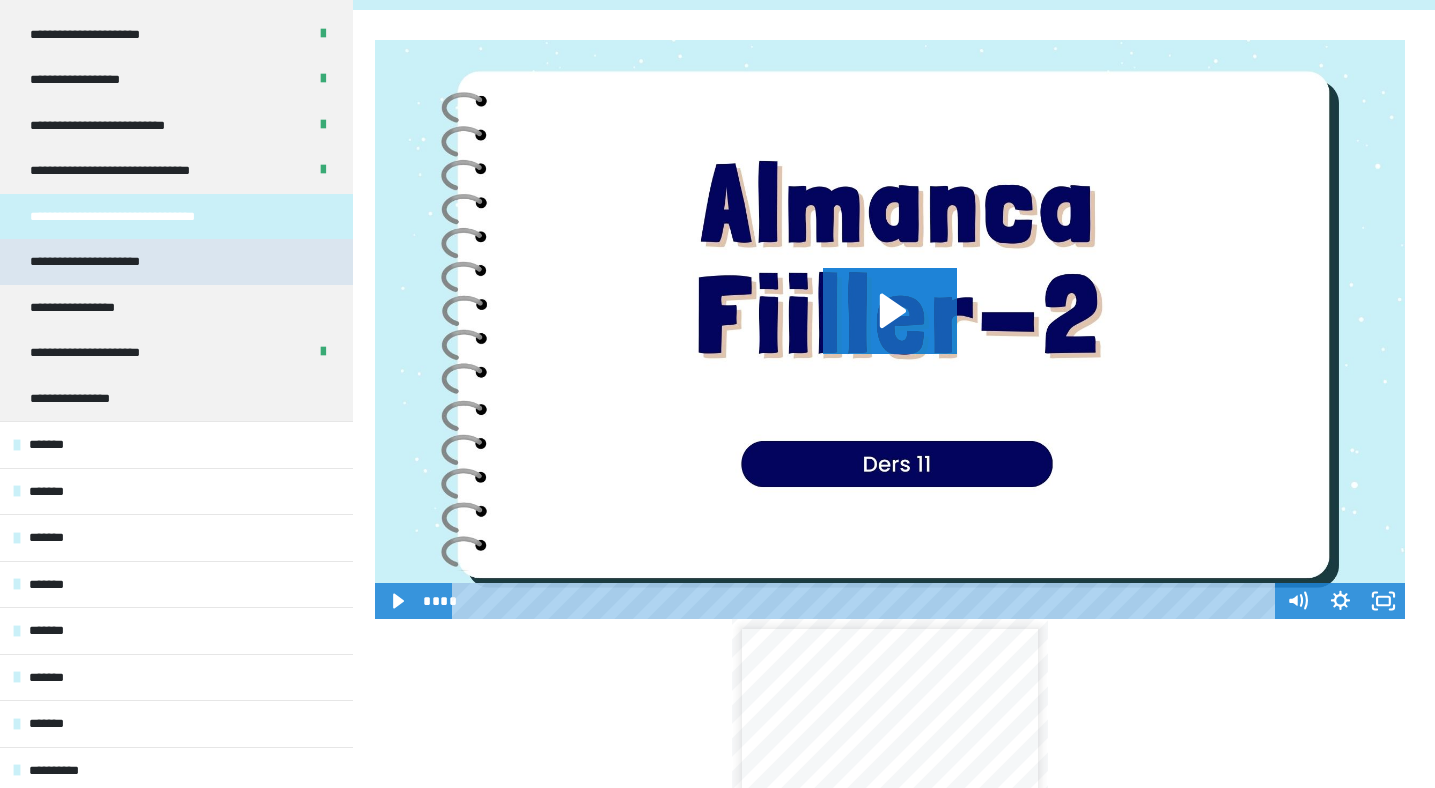 click on "**********" at bounding box center [108, 262] 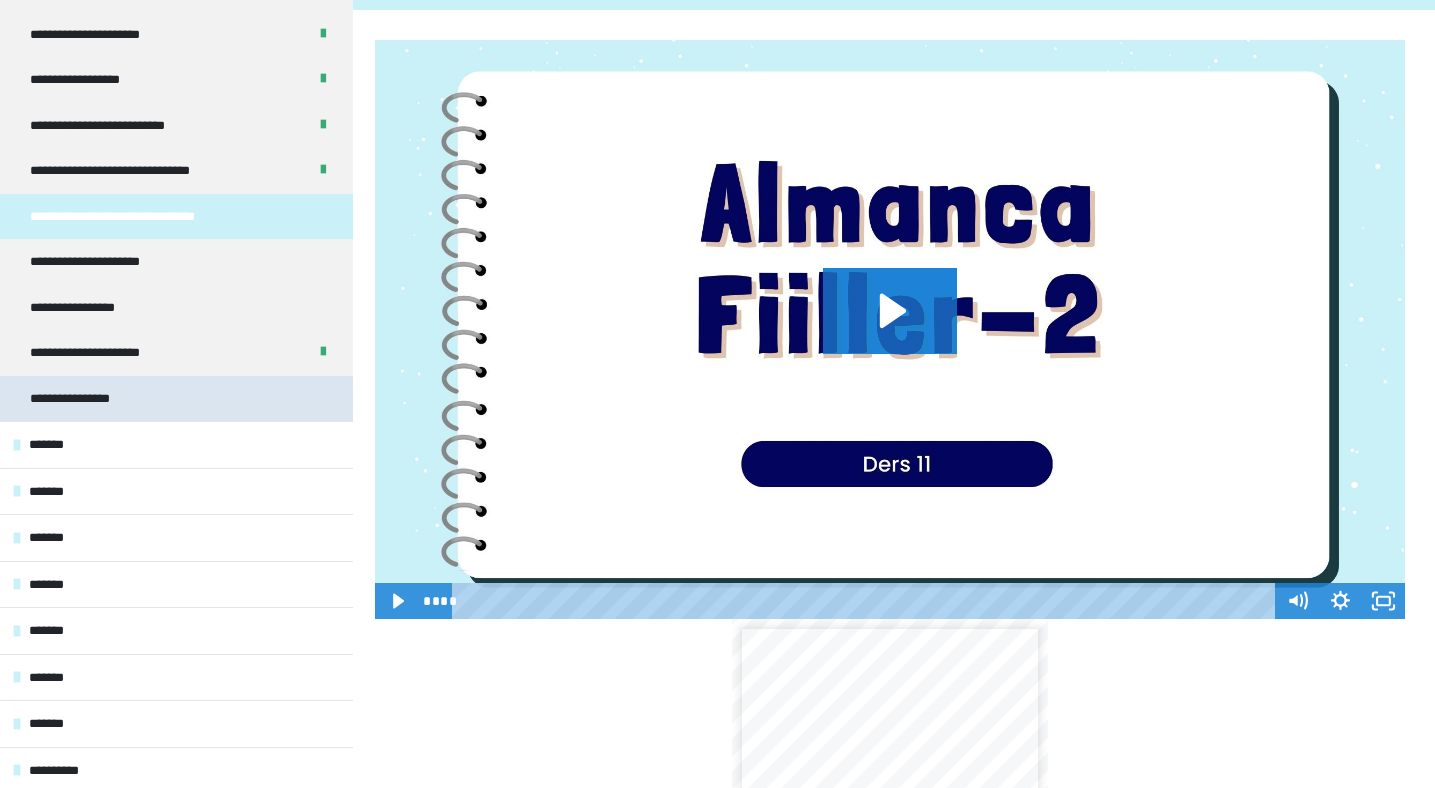 click on "**********" at bounding box center [79, 399] 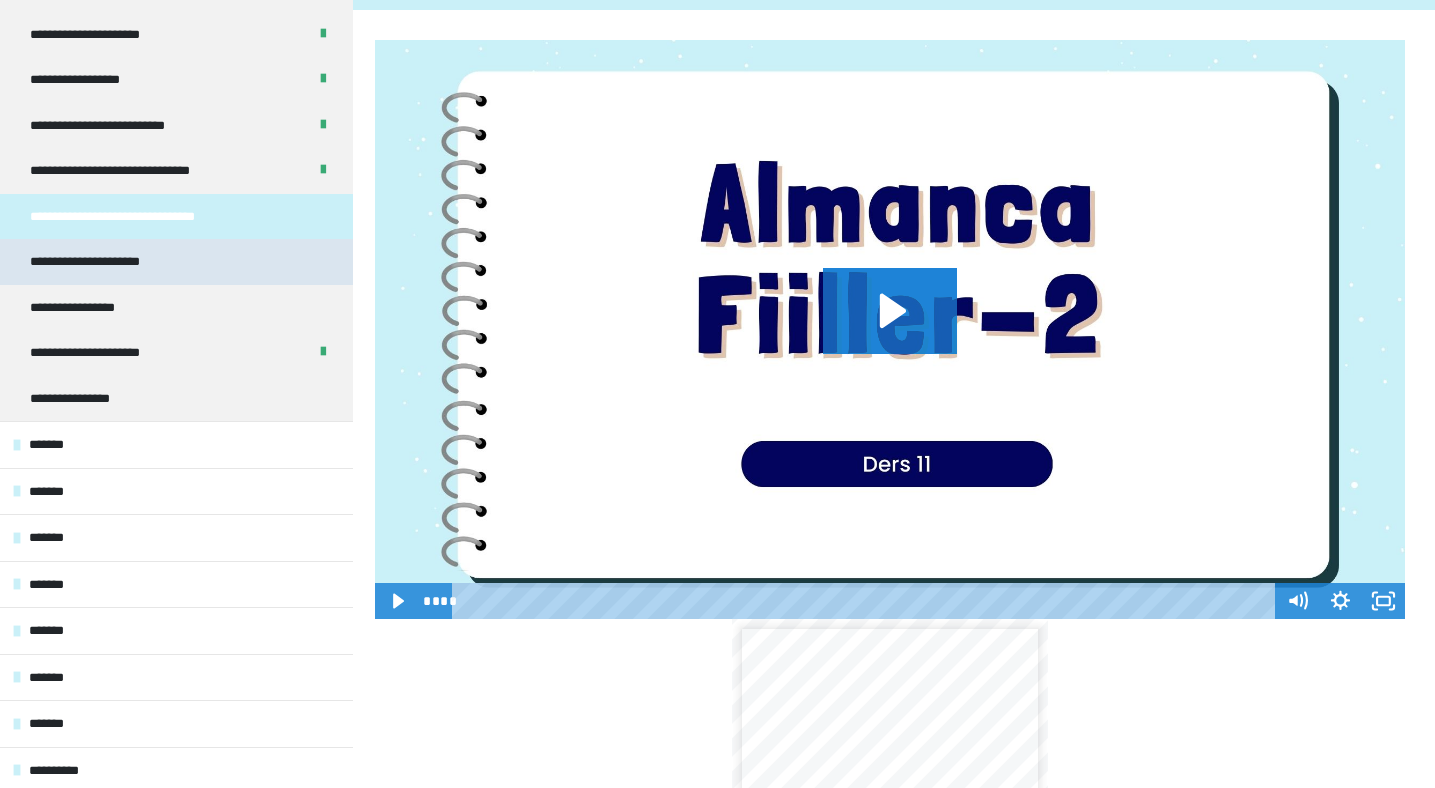 click on "**********" at bounding box center [108, 262] 